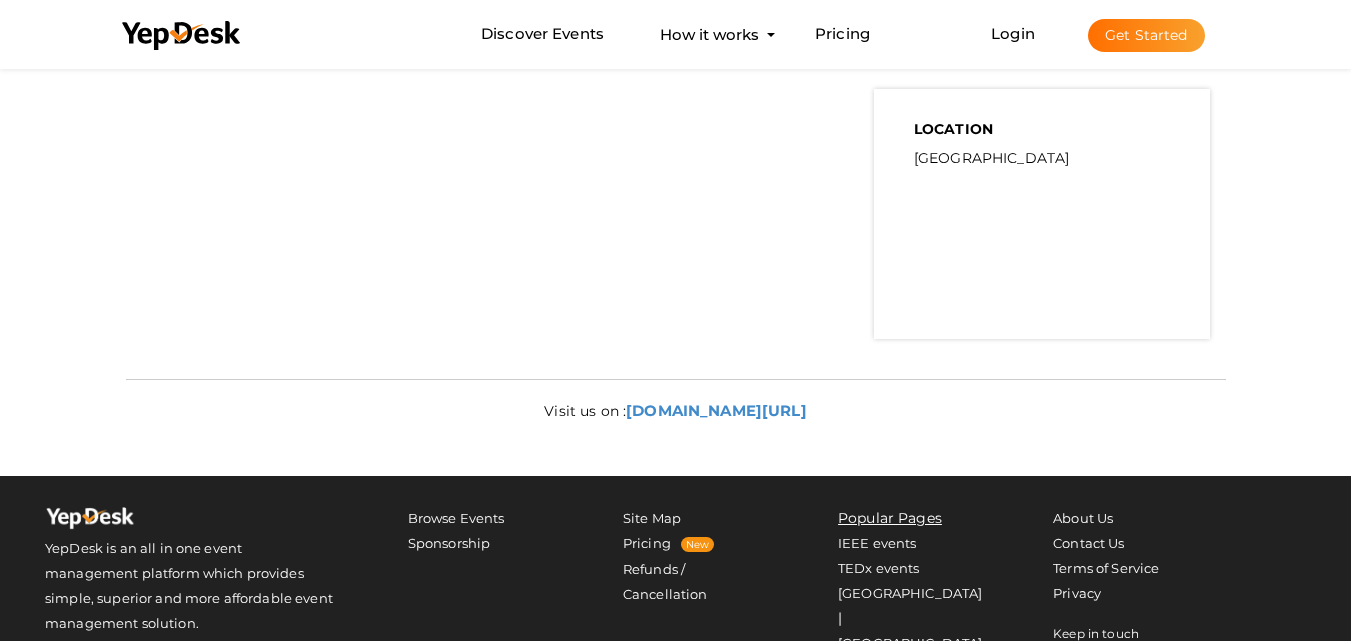scroll, scrollTop: 605, scrollLeft: 0, axis: vertical 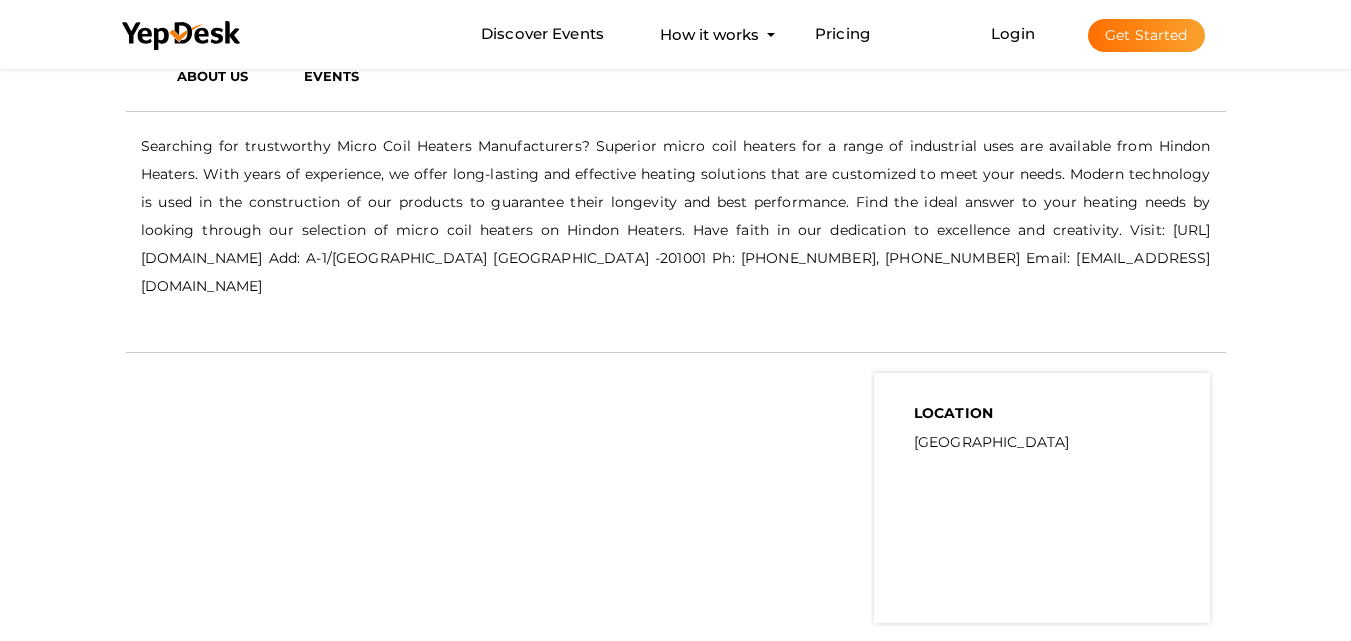 click on "Get Started" at bounding box center [1146, 35] 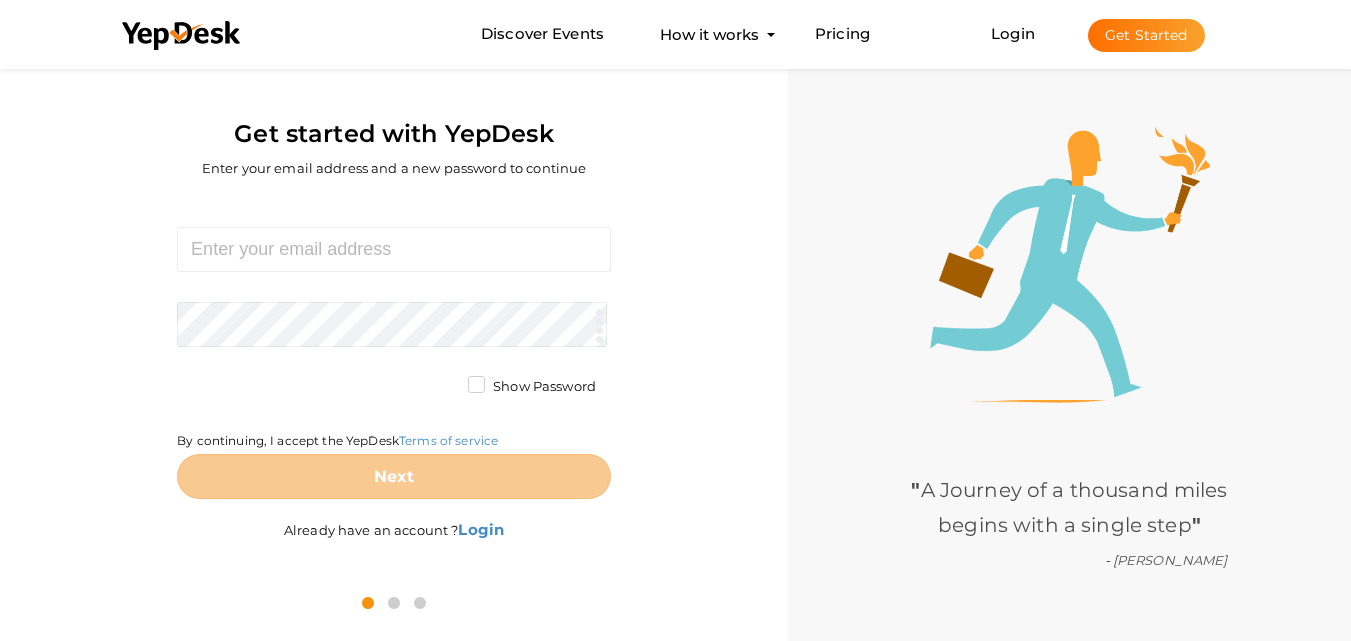 scroll, scrollTop: 64, scrollLeft: 0, axis: vertical 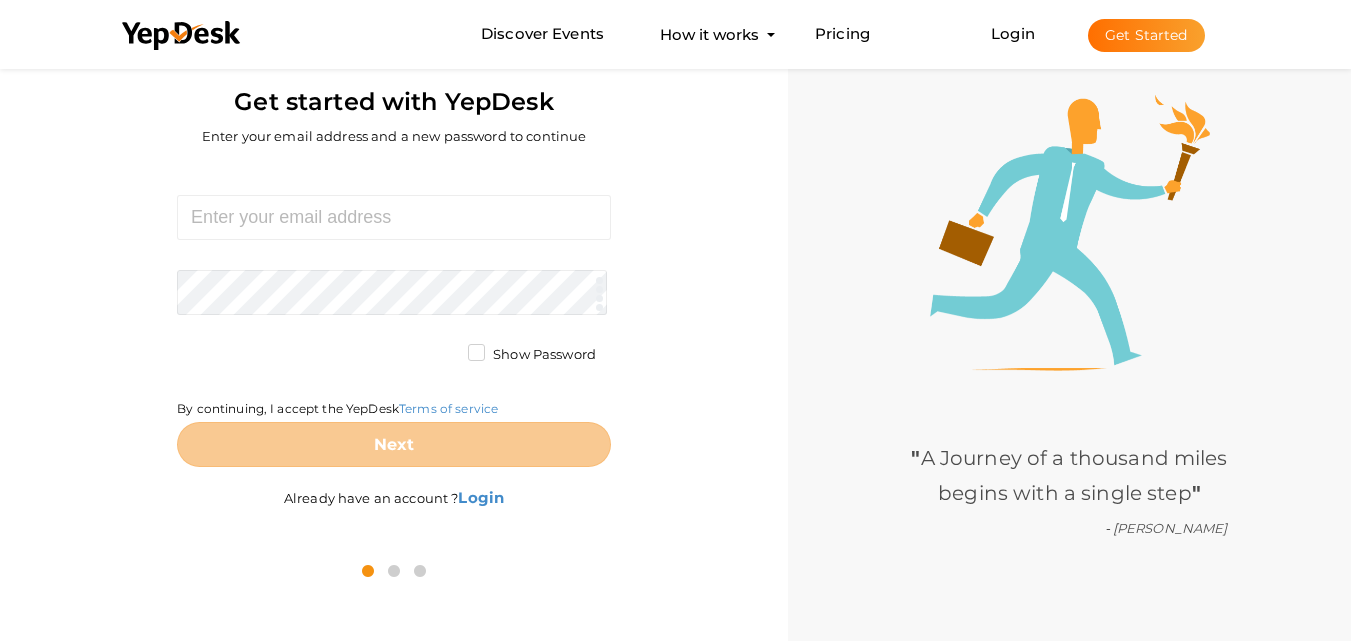 click on "Get Started" at bounding box center (1146, 35) 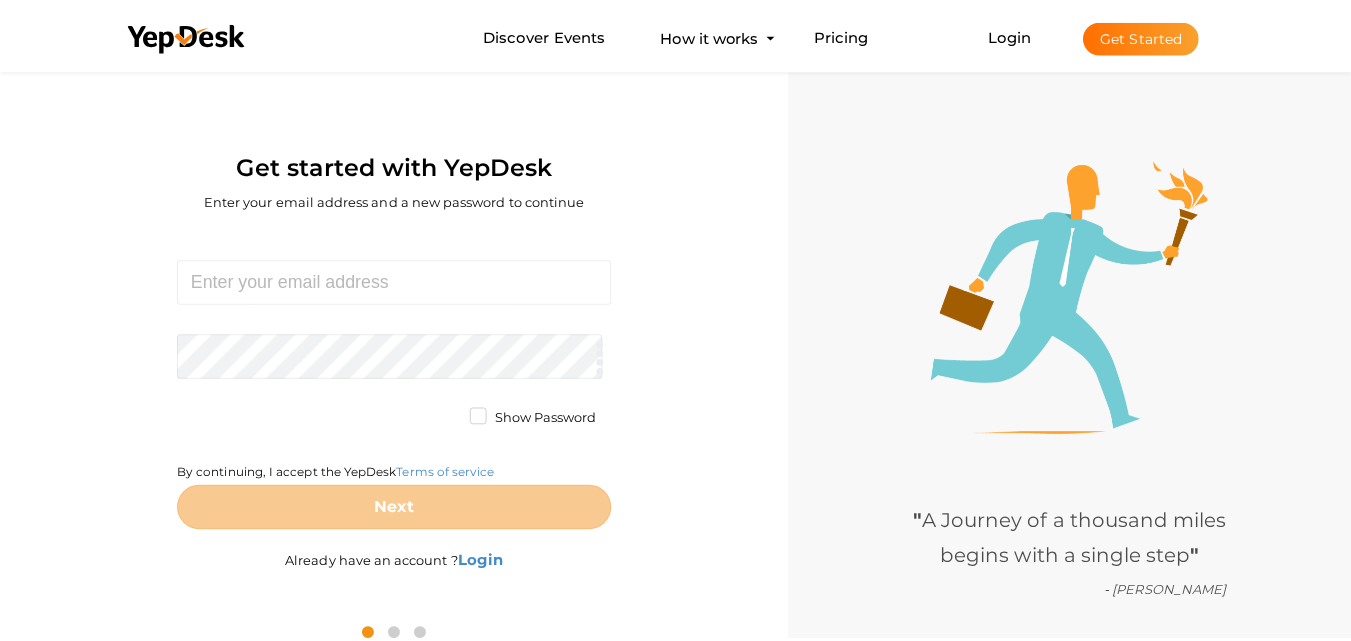 scroll, scrollTop: 0, scrollLeft: 0, axis: both 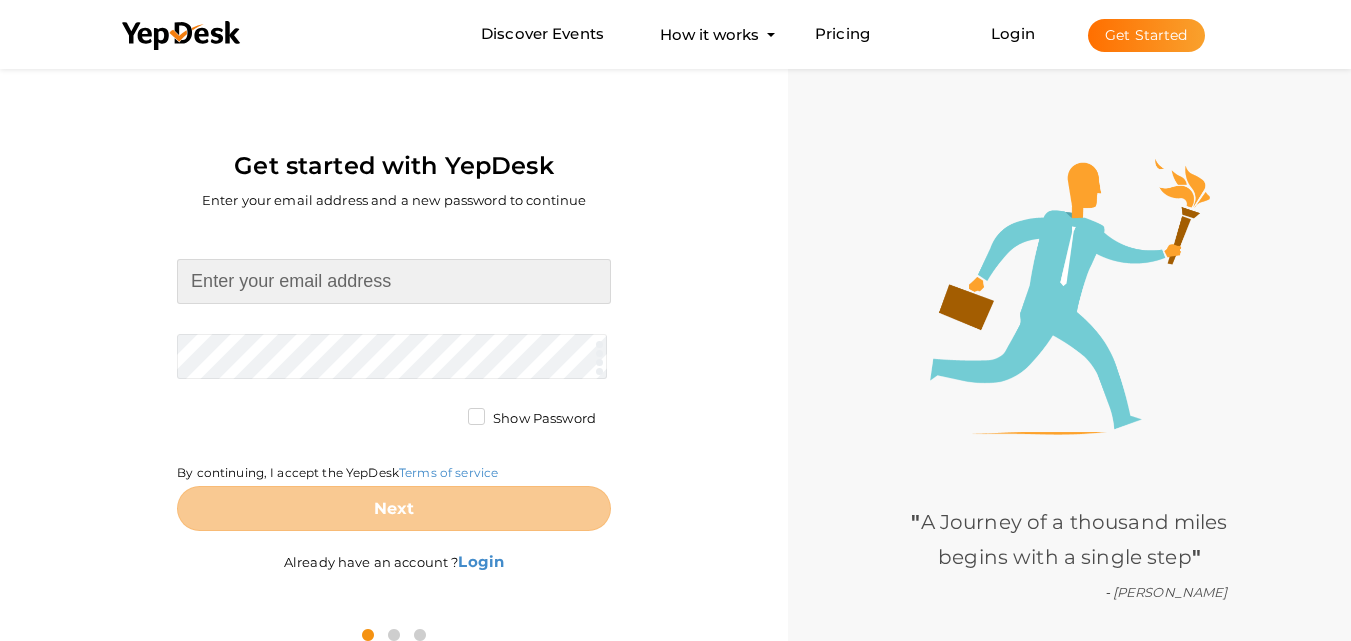 click at bounding box center (394, 281) 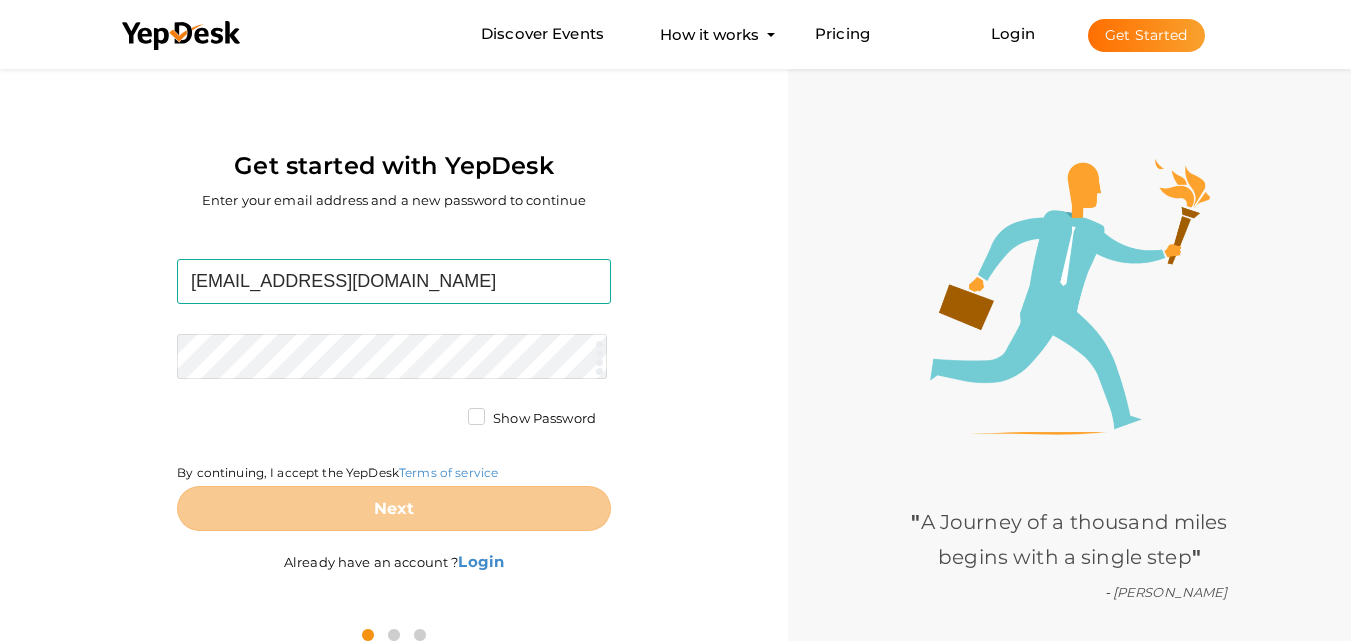 click on "indtechcapacitors5@gmail.com   Required.
Invalid
email.   Checking
You already have a YepDesk
account. Please  Sign in  your account to create
an organization / group.
Required.
Passwords must be between 4 and 20 characters.
Show Password
By continuing, I accept the YepDesk  Terms of
service
Next" at bounding box center (394, 395) 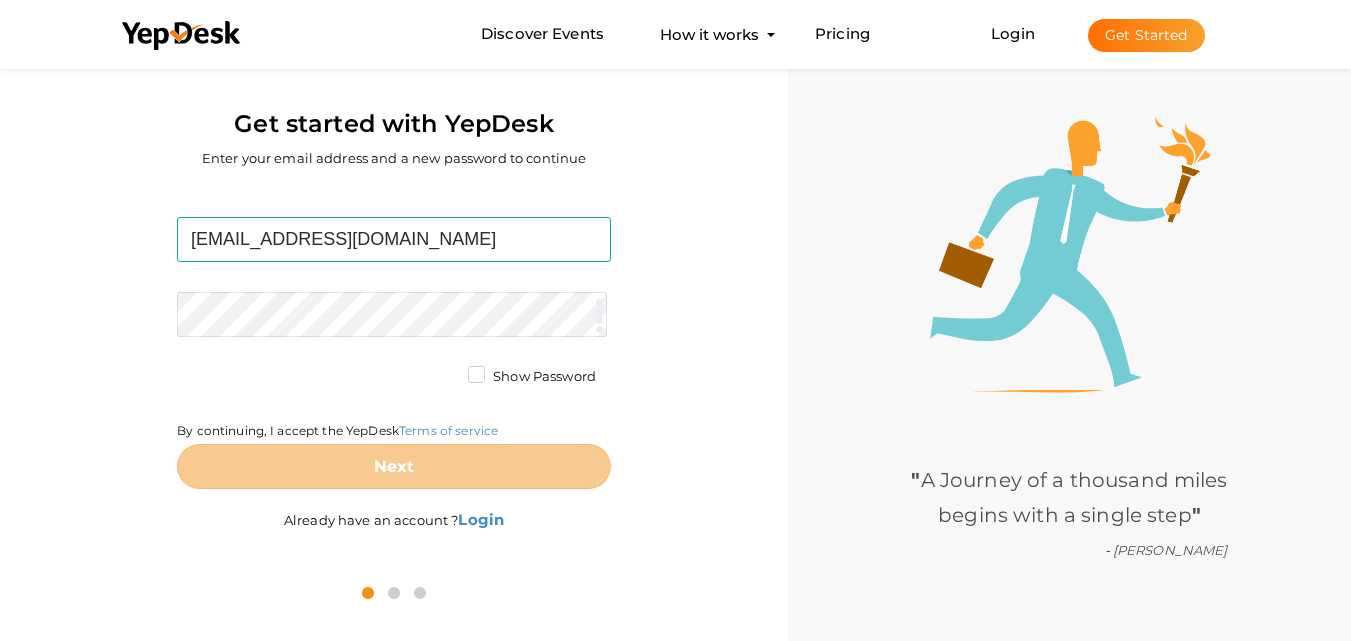 scroll, scrollTop: 64, scrollLeft: 0, axis: vertical 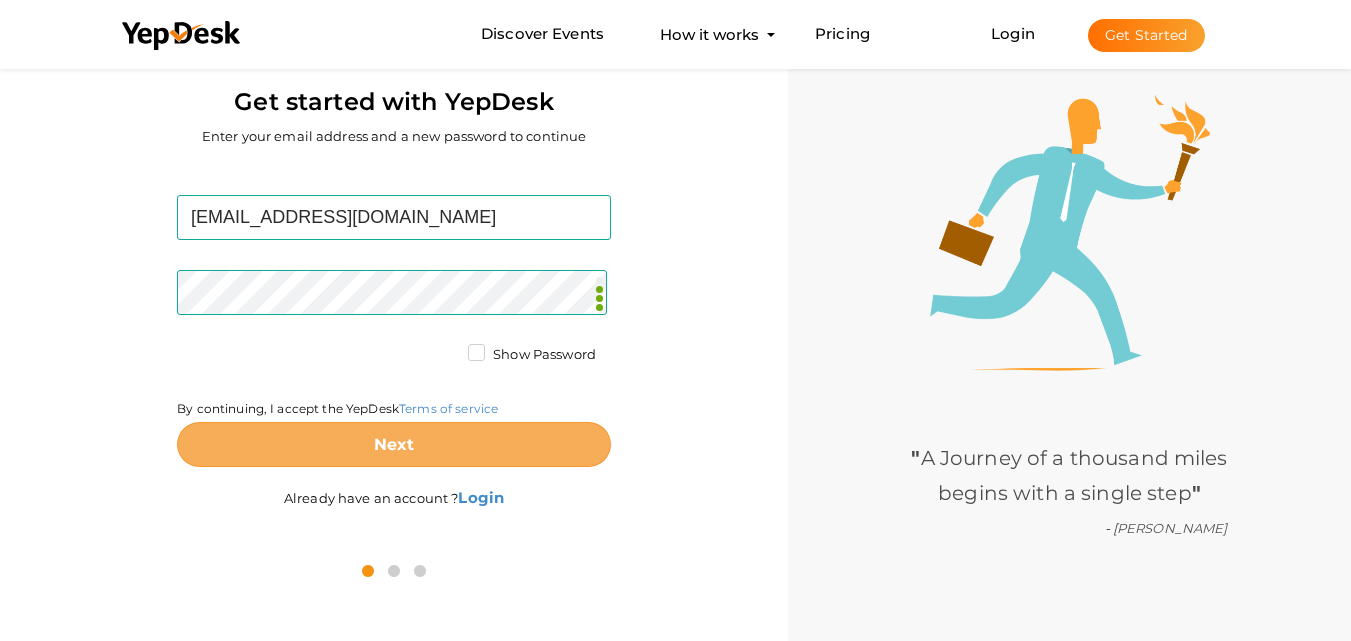 click on "Next" at bounding box center (394, 444) 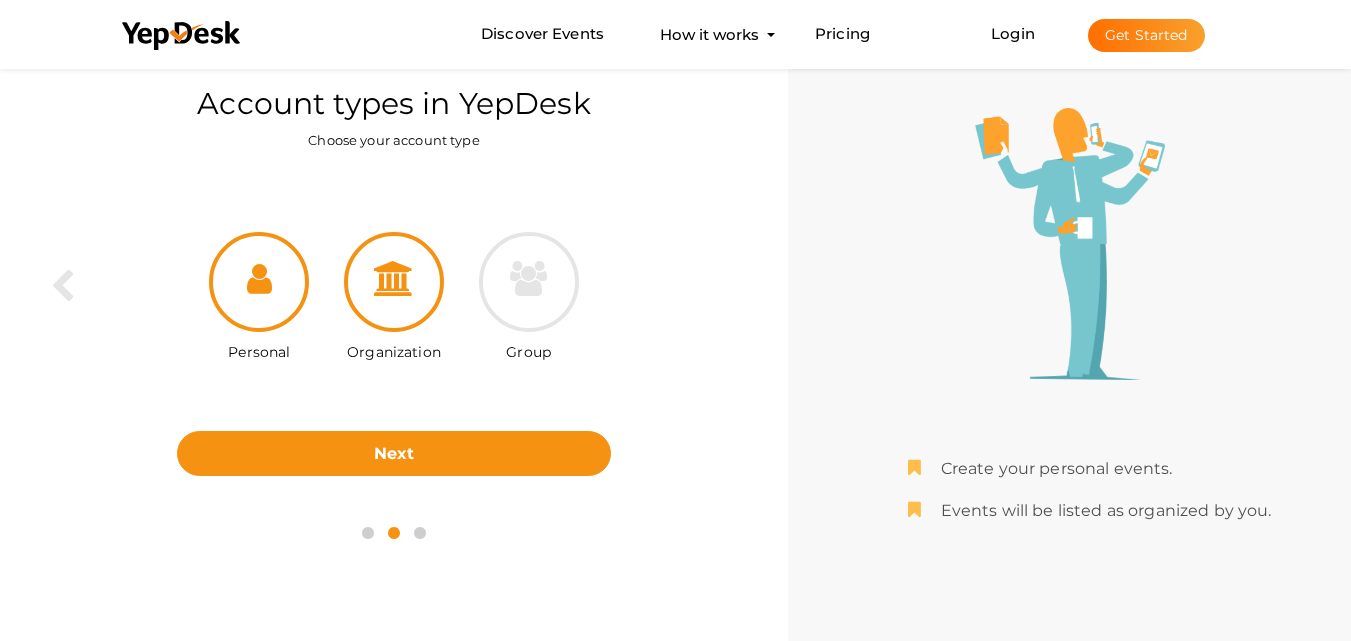click at bounding box center (394, 282) 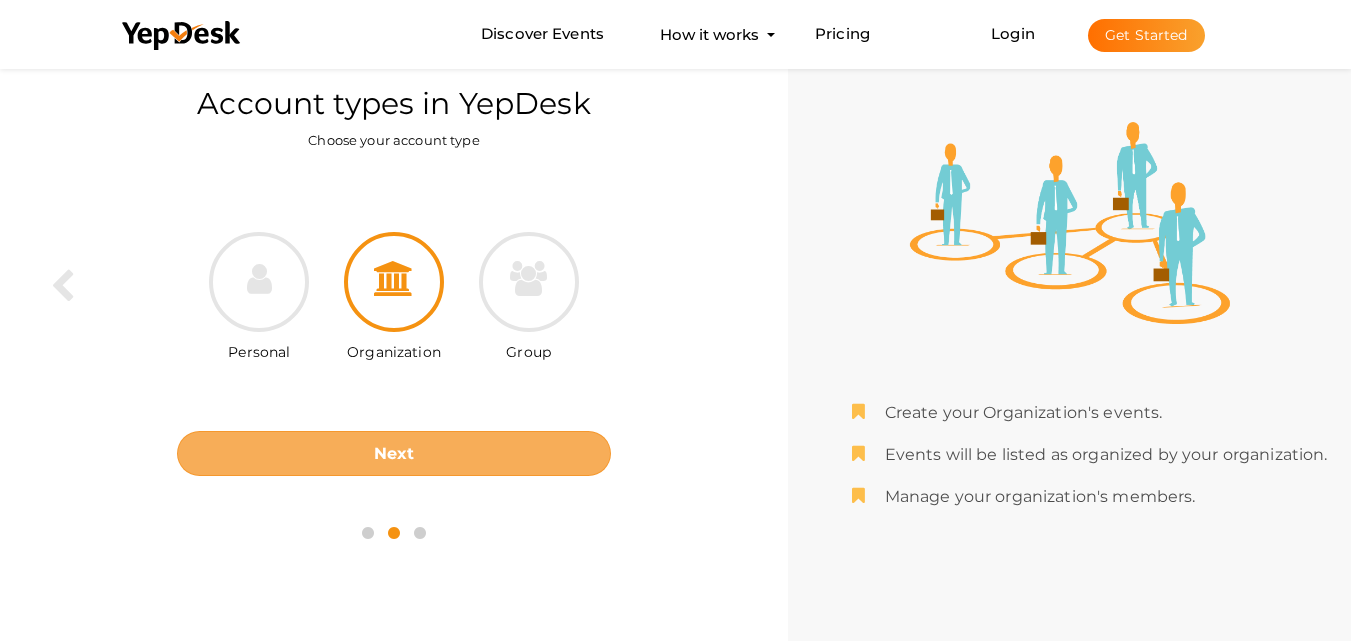 click on "Next" at bounding box center (394, 453) 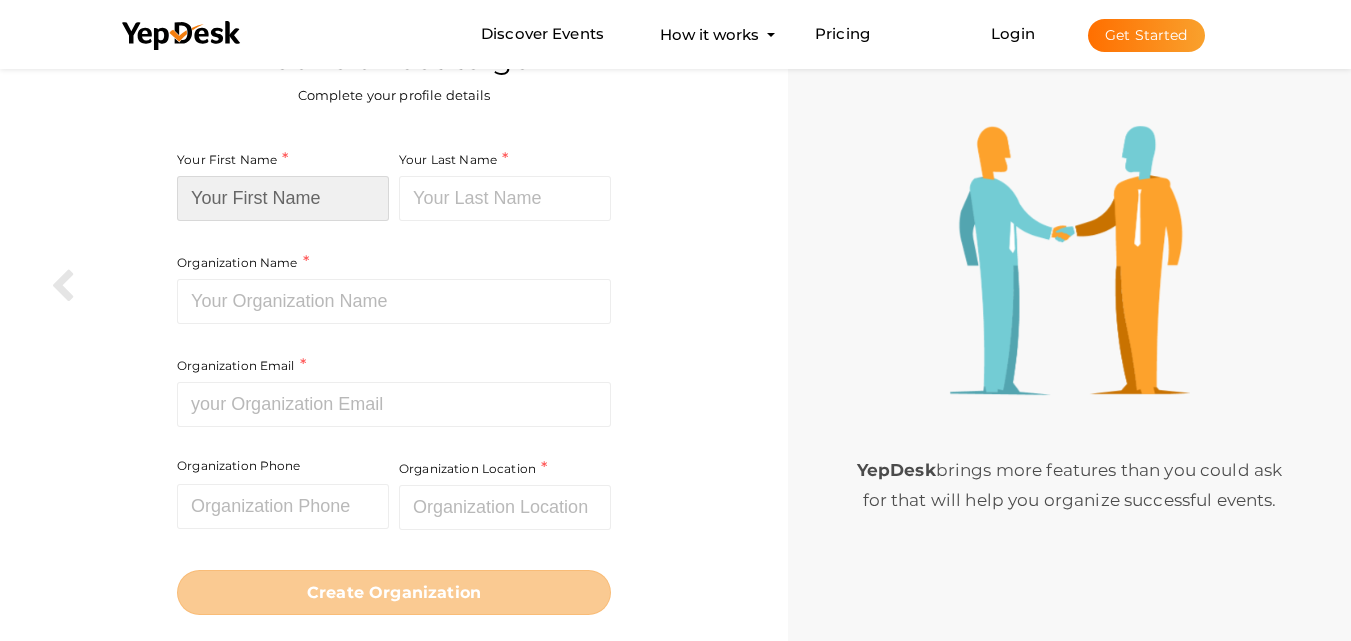 click at bounding box center (283, 198) 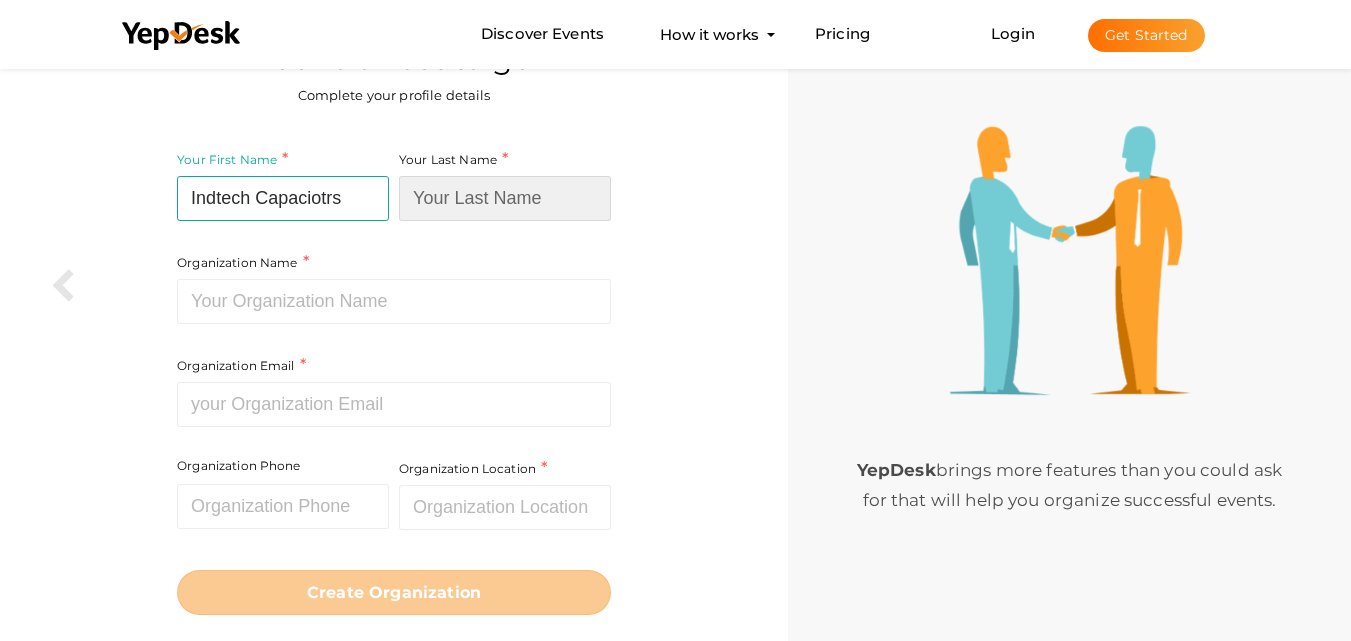 click at bounding box center [505, 198] 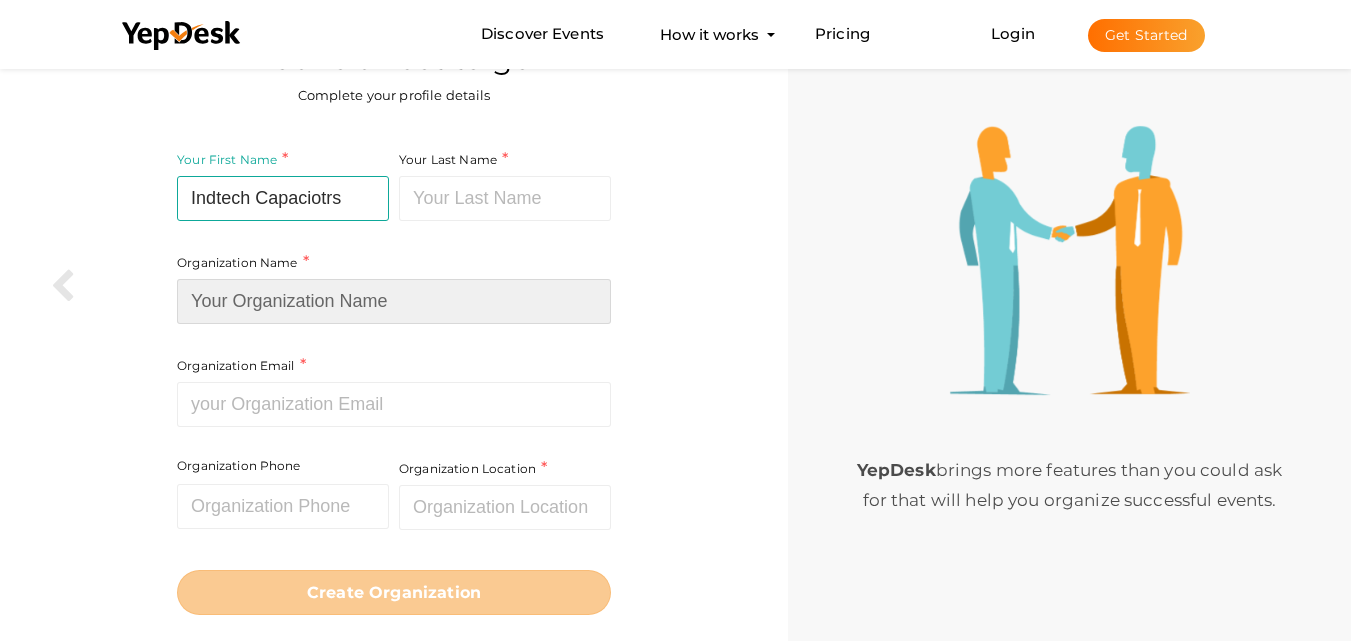 click at bounding box center (394, 301) 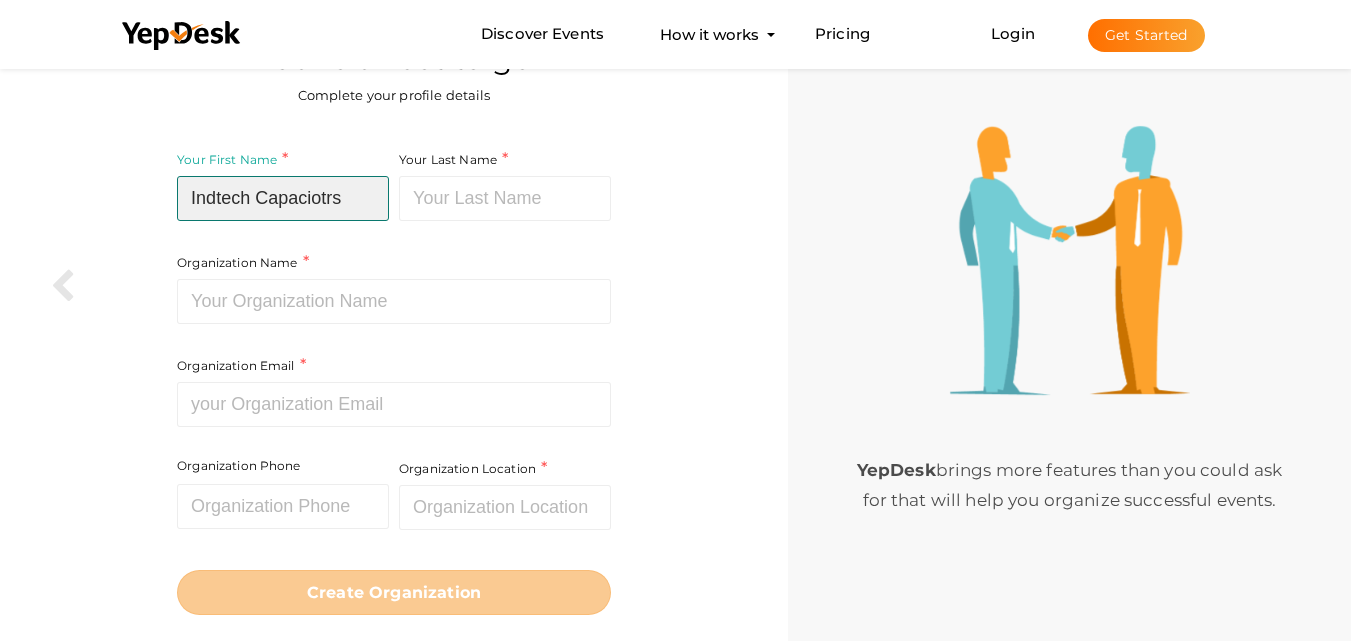 drag, startPoint x: 359, startPoint y: 205, endPoint x: 146, endPoint y: 214, distance: 213.19006 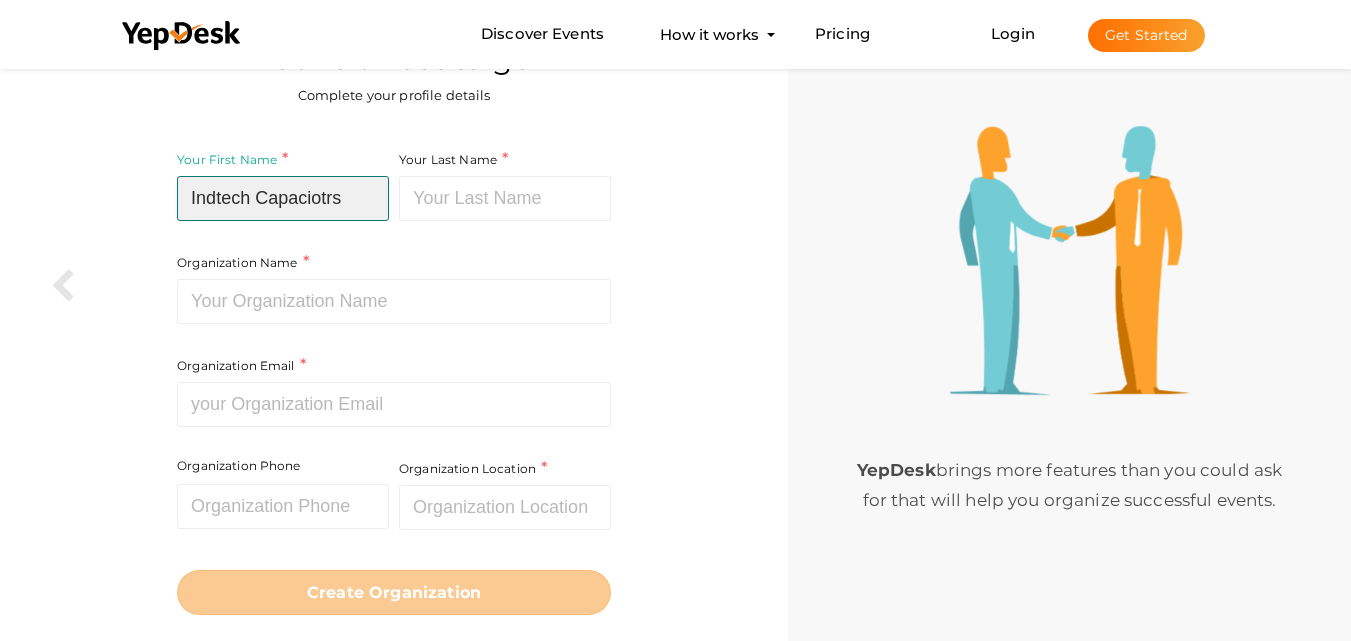 click on "Indtech Capaciotrs" at bounding box center [283, 198] 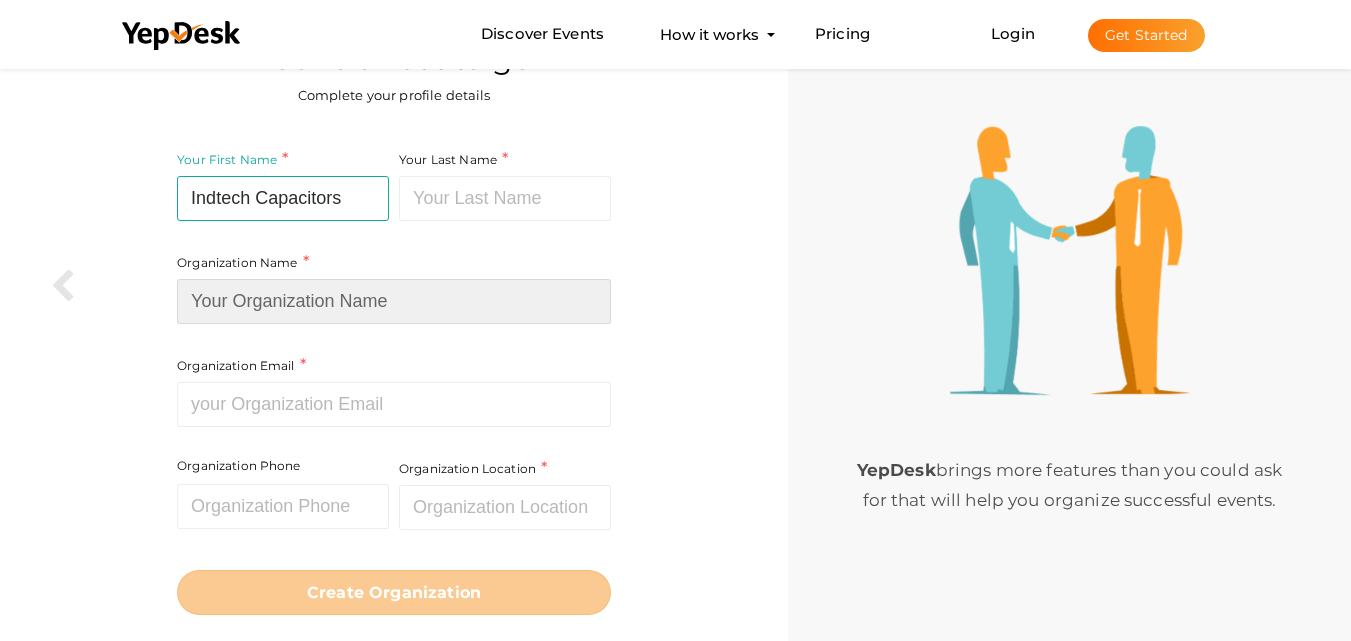 click at bounding box center [394, 301] 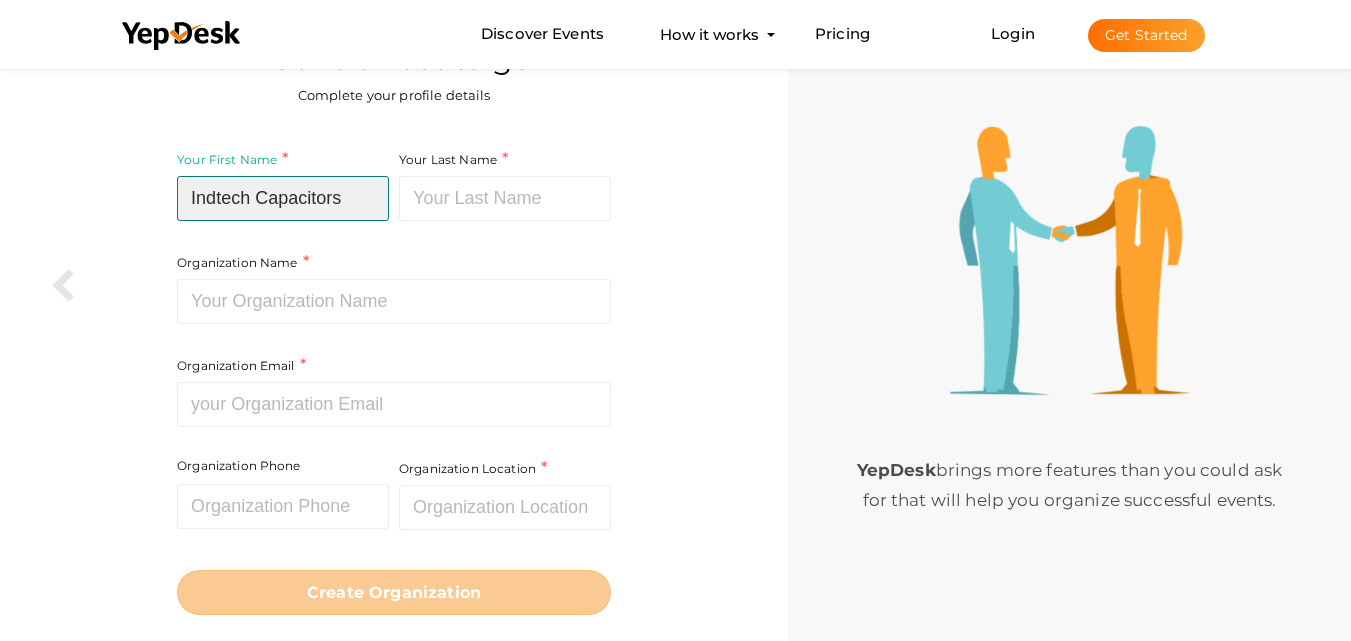 drag, startPoint x: 356, startPoint y: 198, endPoint x: 257, endPoint y: 201, distance: 99.04544 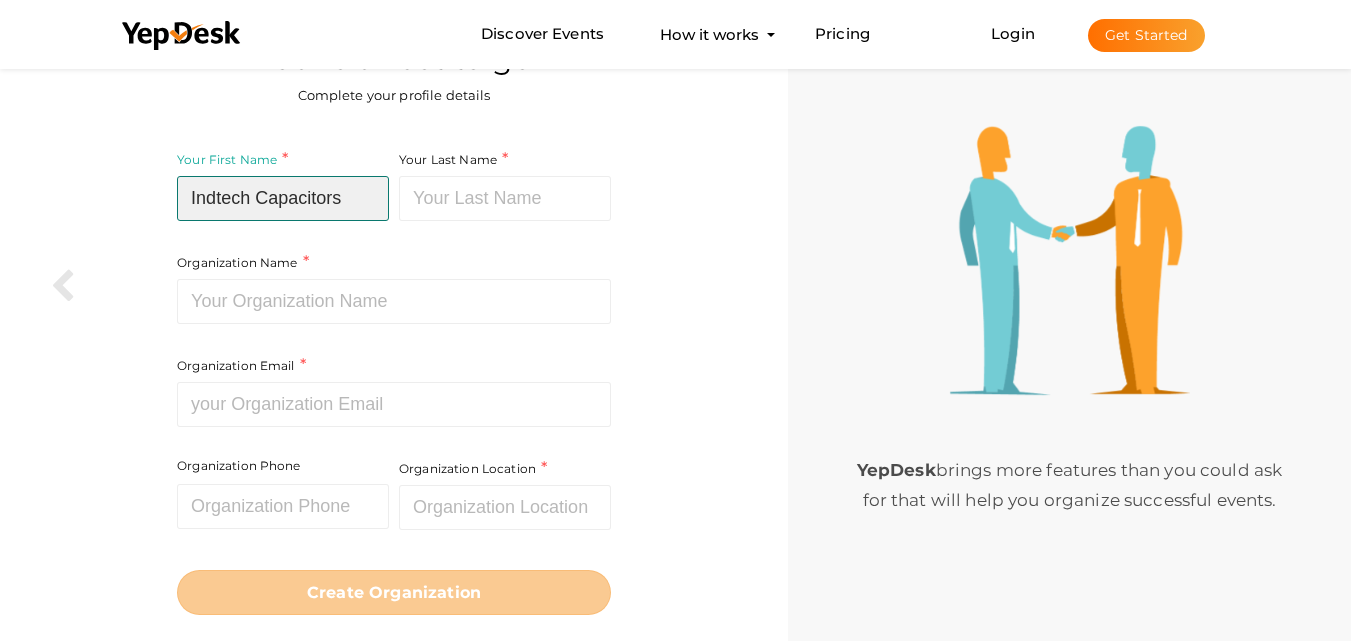 click on "Indtech Capacitors" at bounding box center (283, 198) 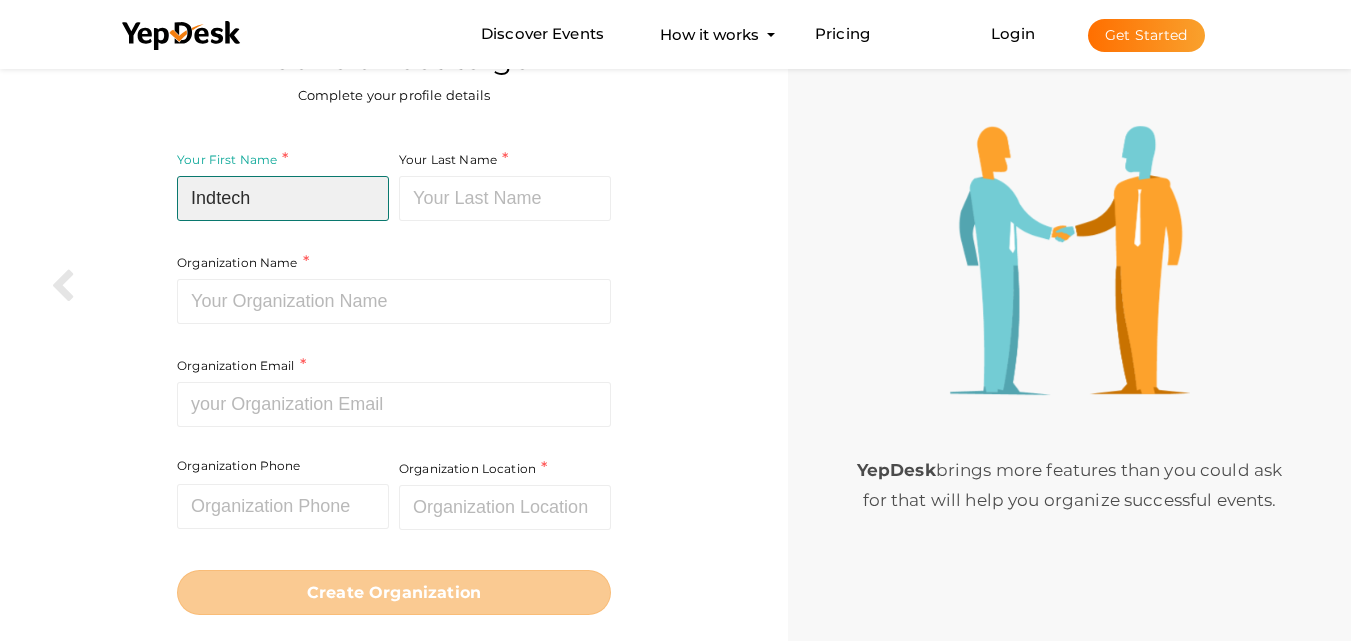 type on "Indtech" 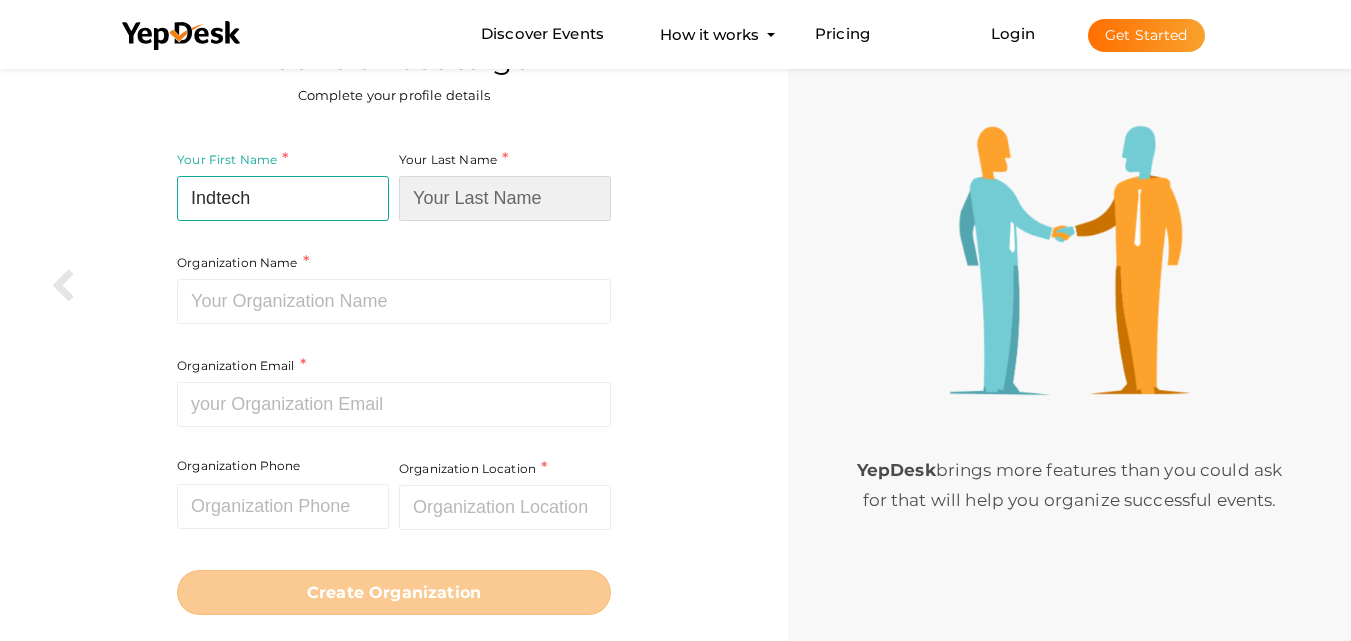click at bounding box center (505, 198) 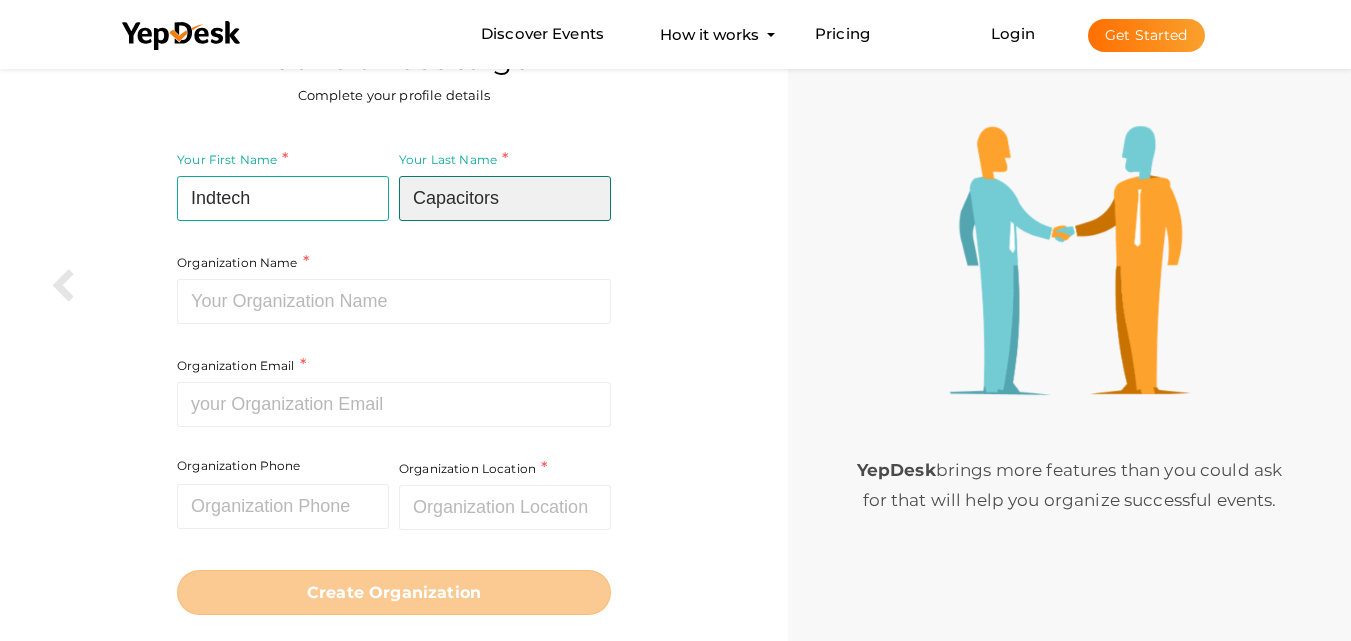 type on "Capacitors" 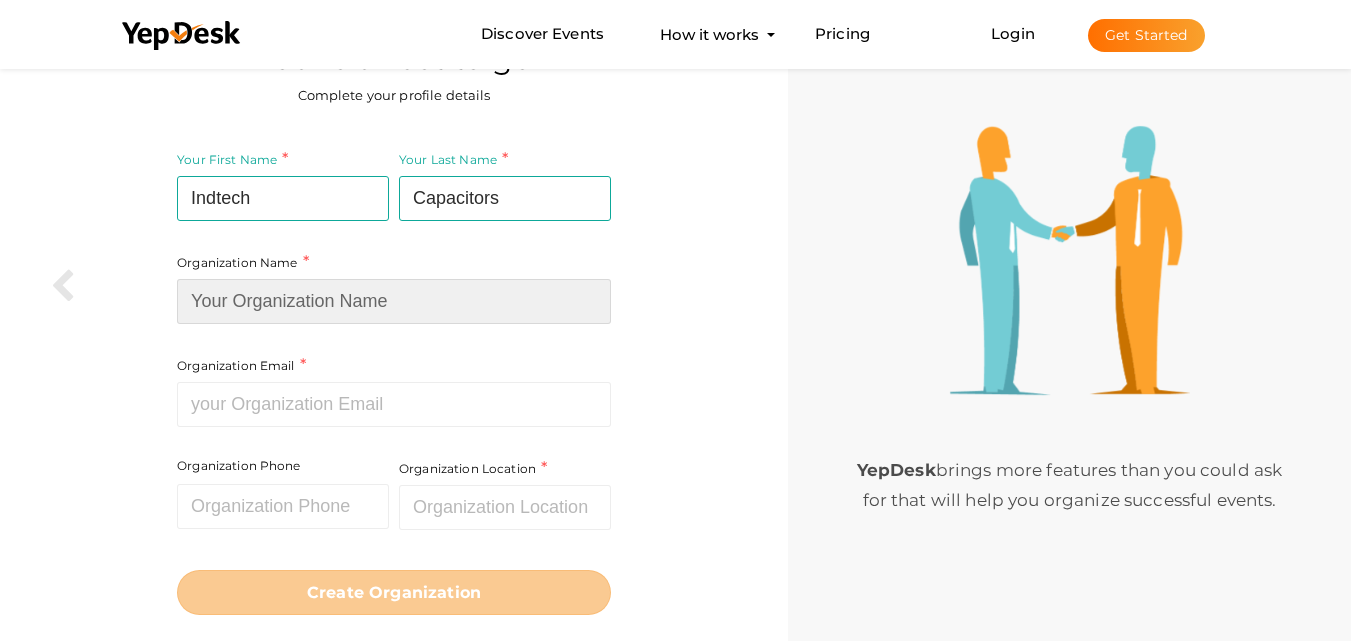 click at bounding box center [394, 301] 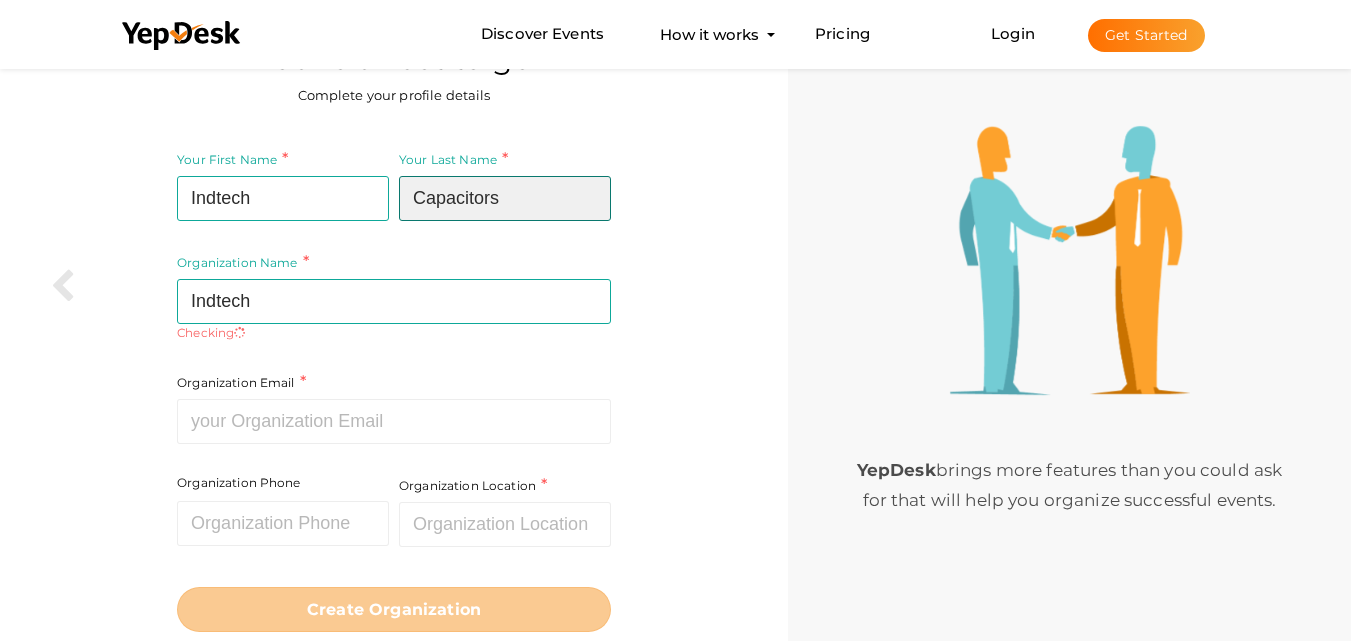 click on "Capacitors" at bounding box center [505, 198] 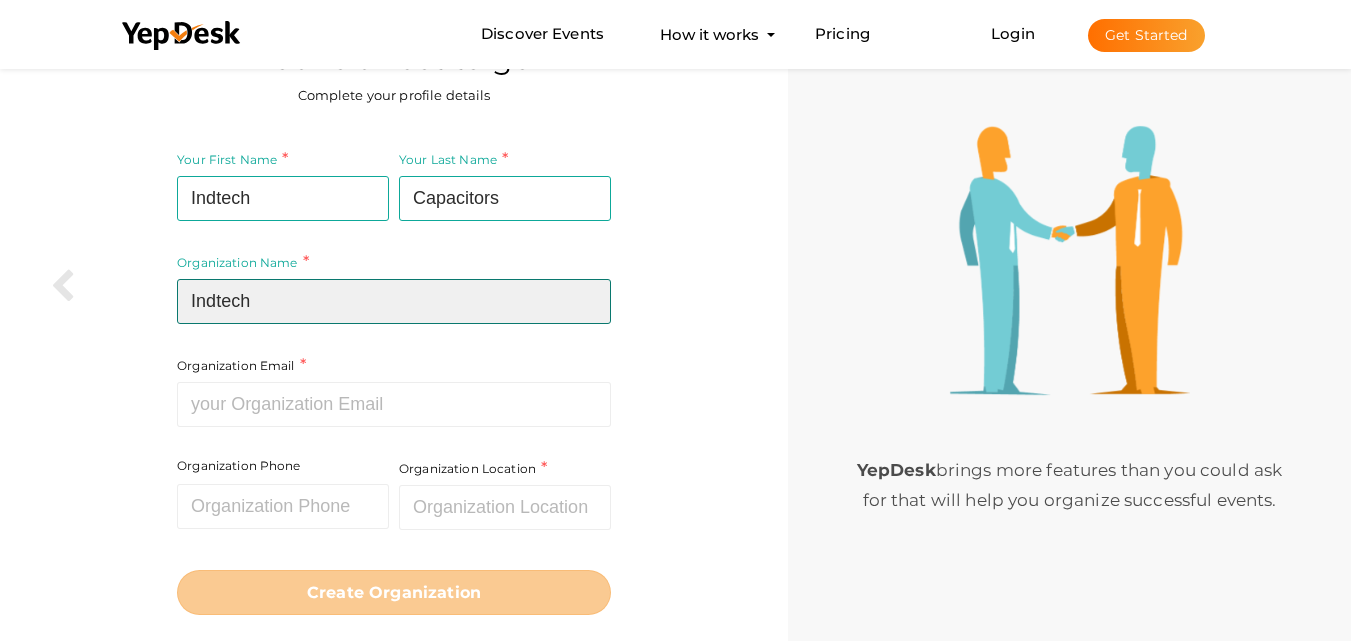 click on "Indtech" at bounding box center (394, 301) 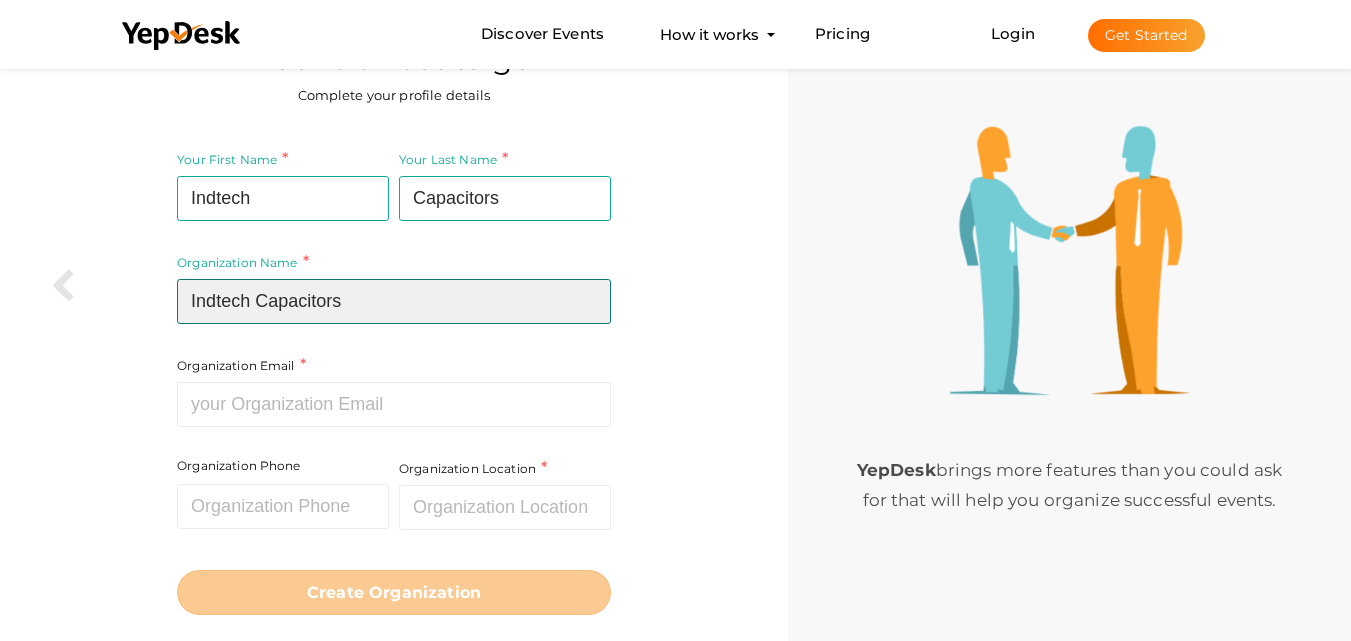 type on "Indtech Capacitors" 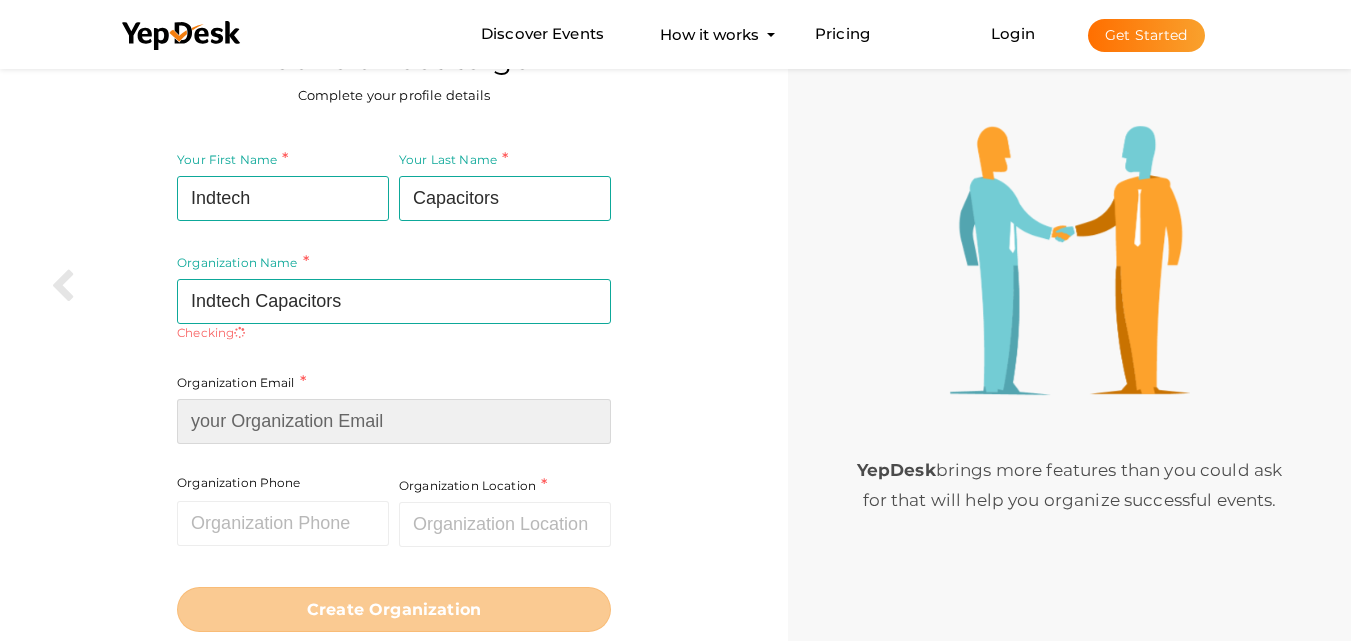 click at bounding box center (394, 421) 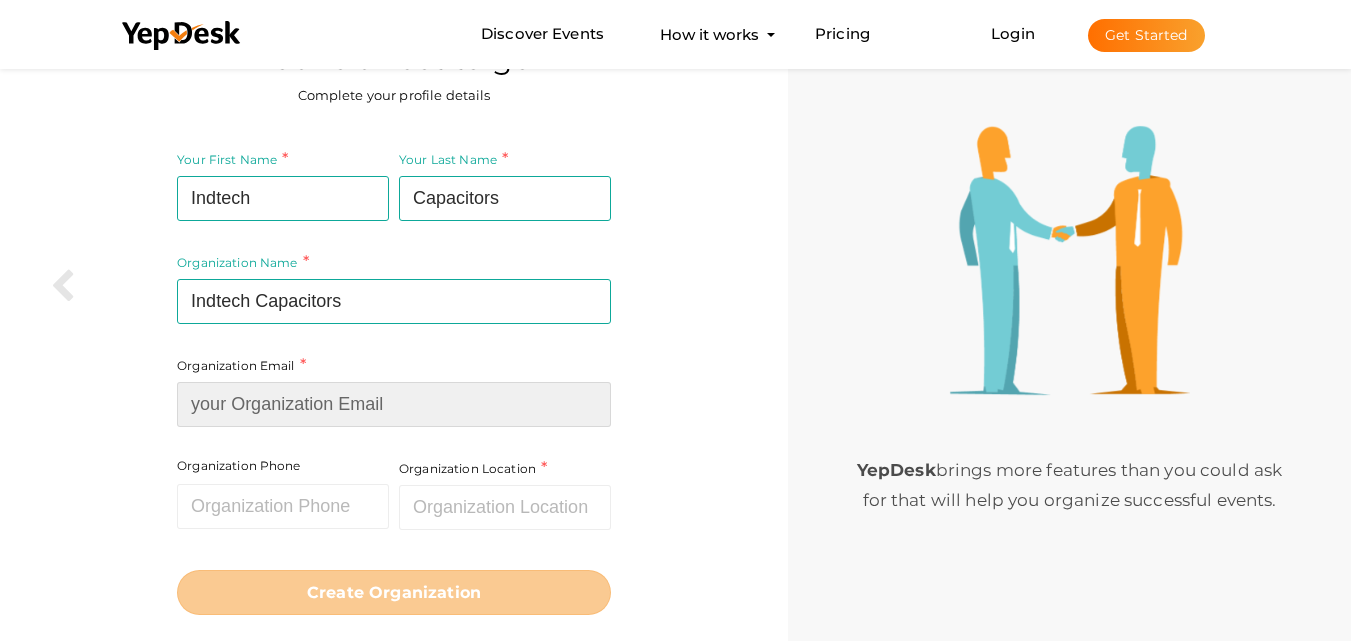 paste on "[EMAIL_ADDRESS][DOMAIN_NAME]" 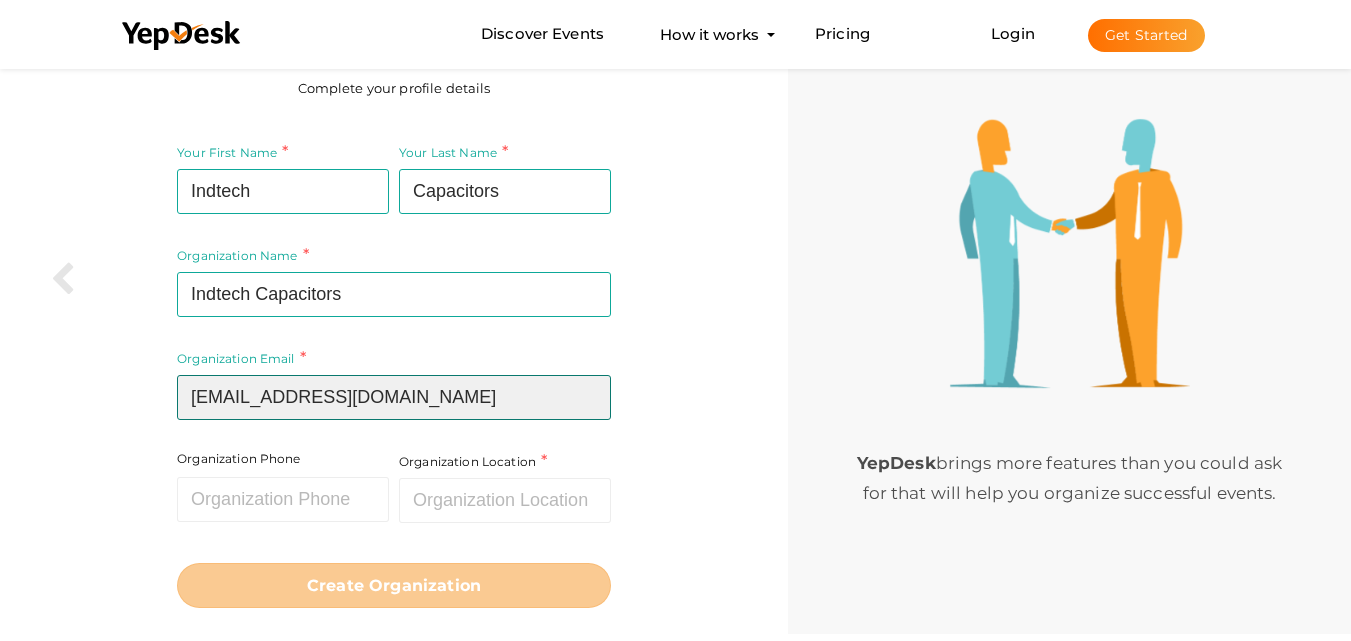 scroll, scrollTop: 113, scrollLeft: 0, axis: vertical 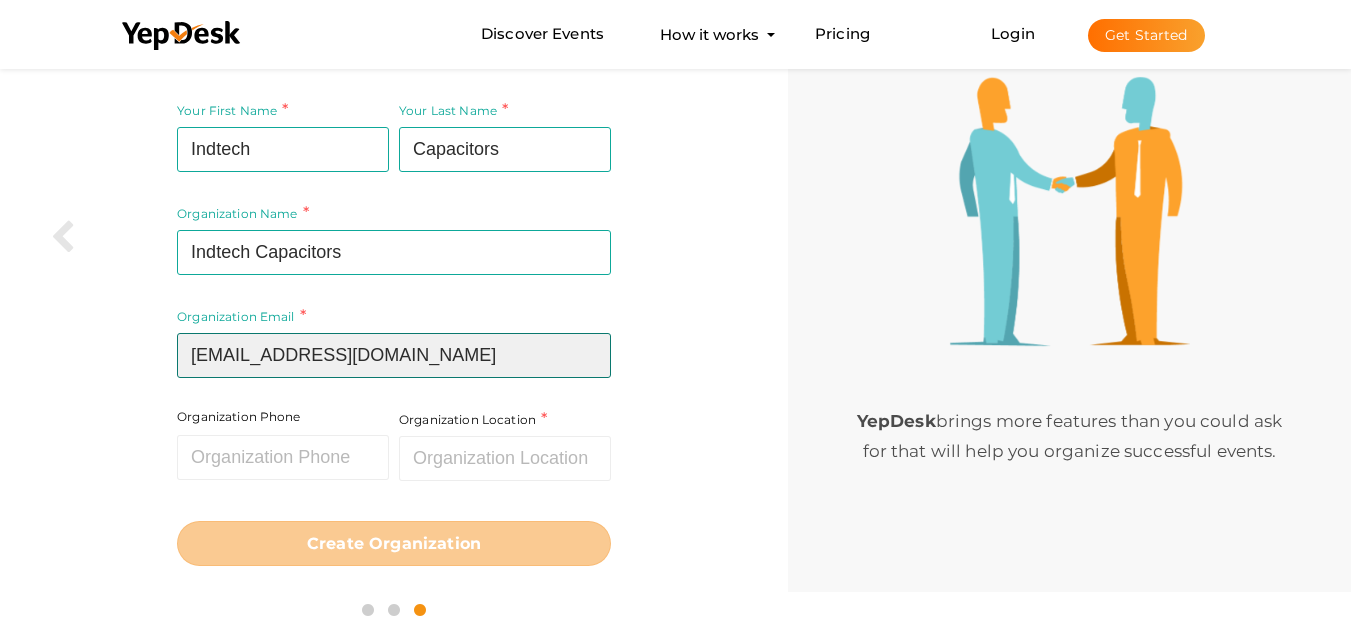 type on "[EMAIL_ADDRESS][DOMAIN_NAME]" 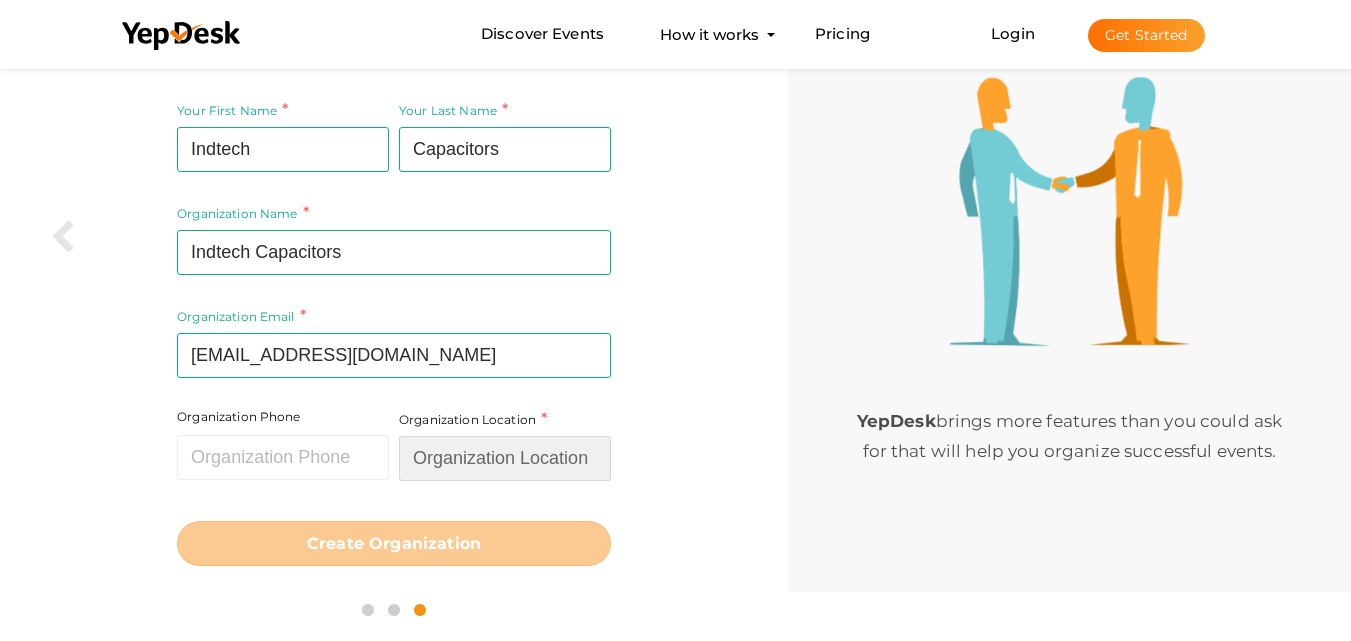 click at bounding box center (505, 458) 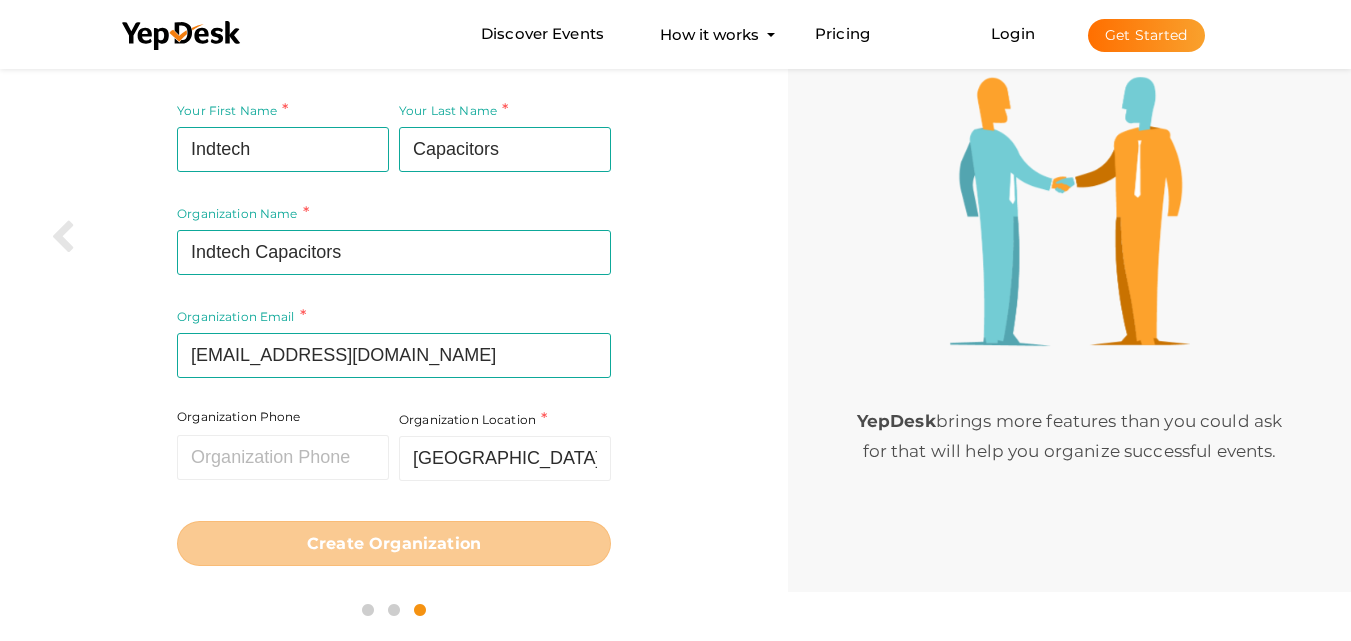 type on "18003090705" 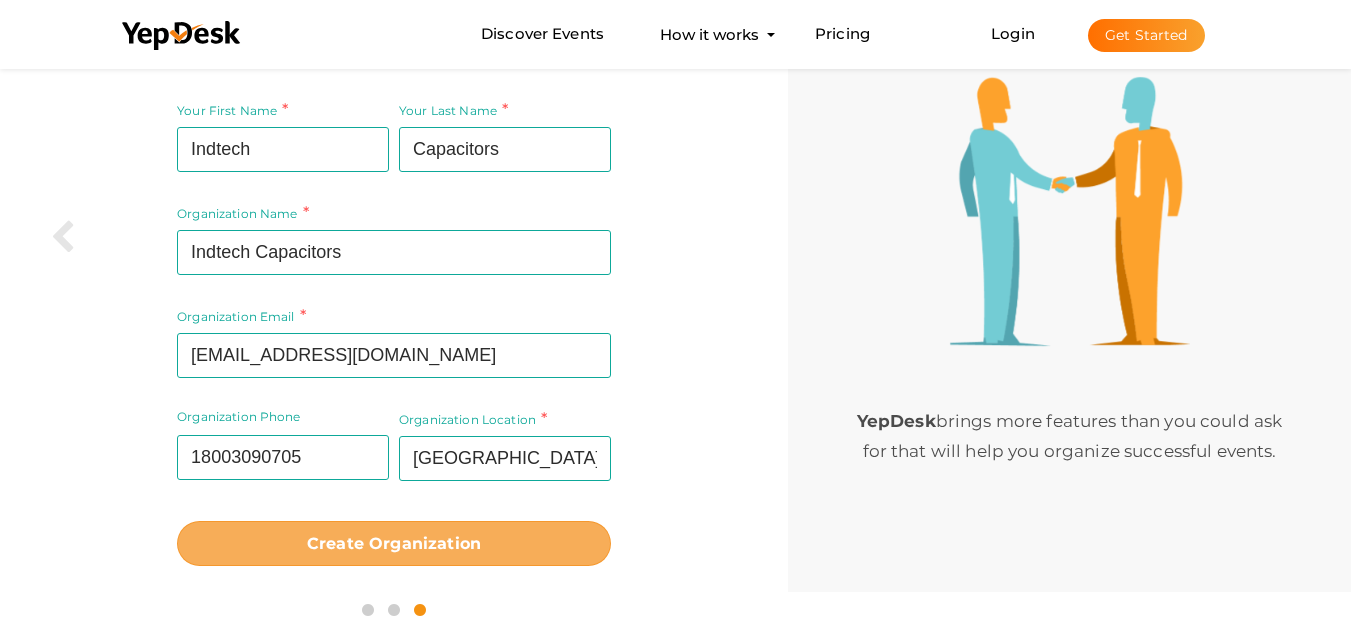 click on "Create
Organization" at bounding box center (394, 543) 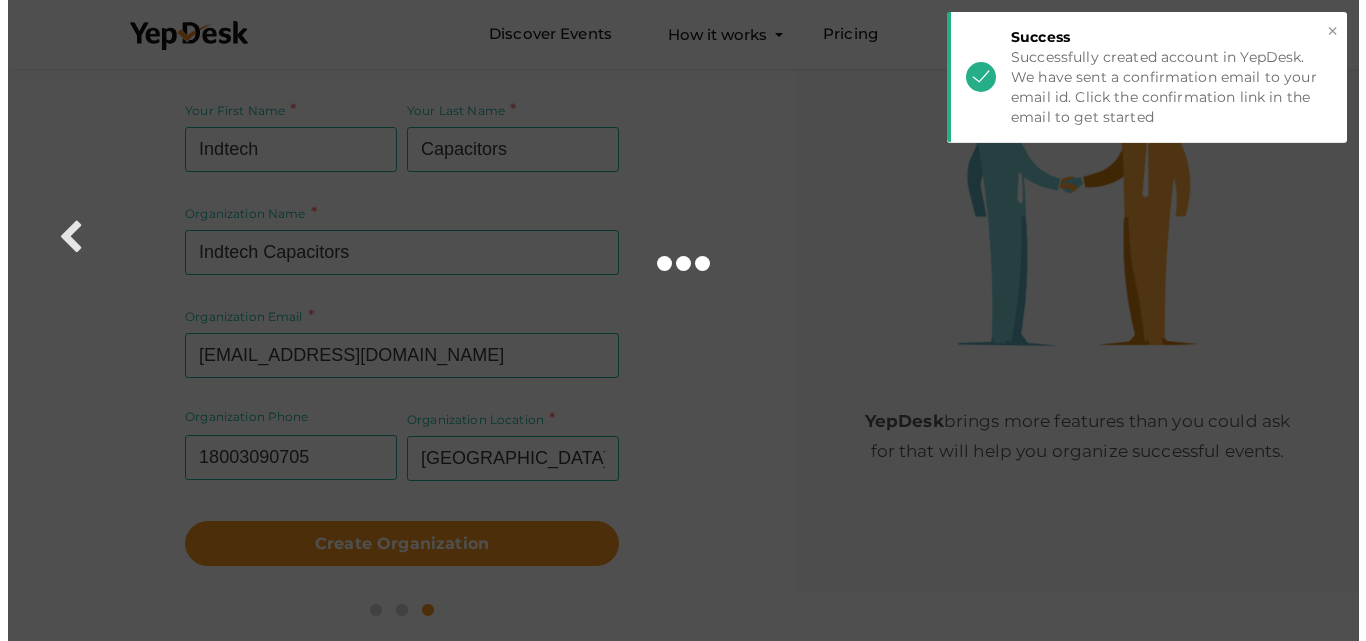scroll, scrollTop: 0, scrollLeft: 0, axis: both 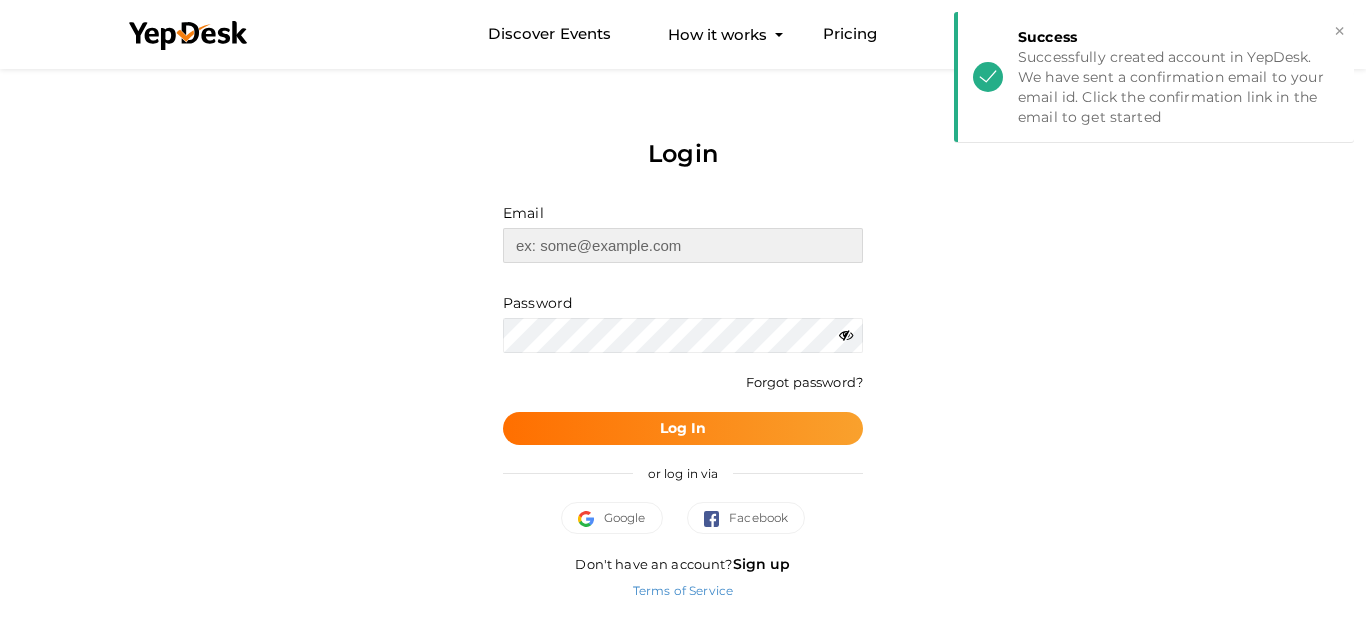 type on "[EMAIL_ADDRESS][DOMAIN_NAME]" 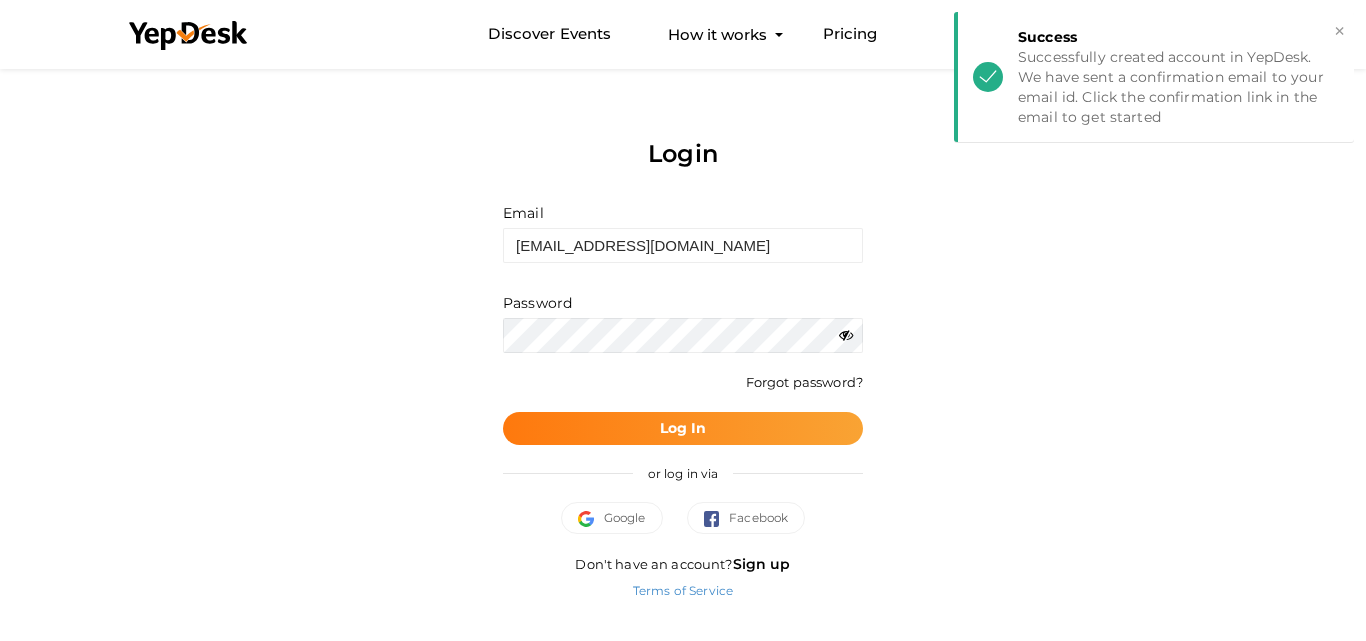 click on "Log In" at bounding box center [683, 428] 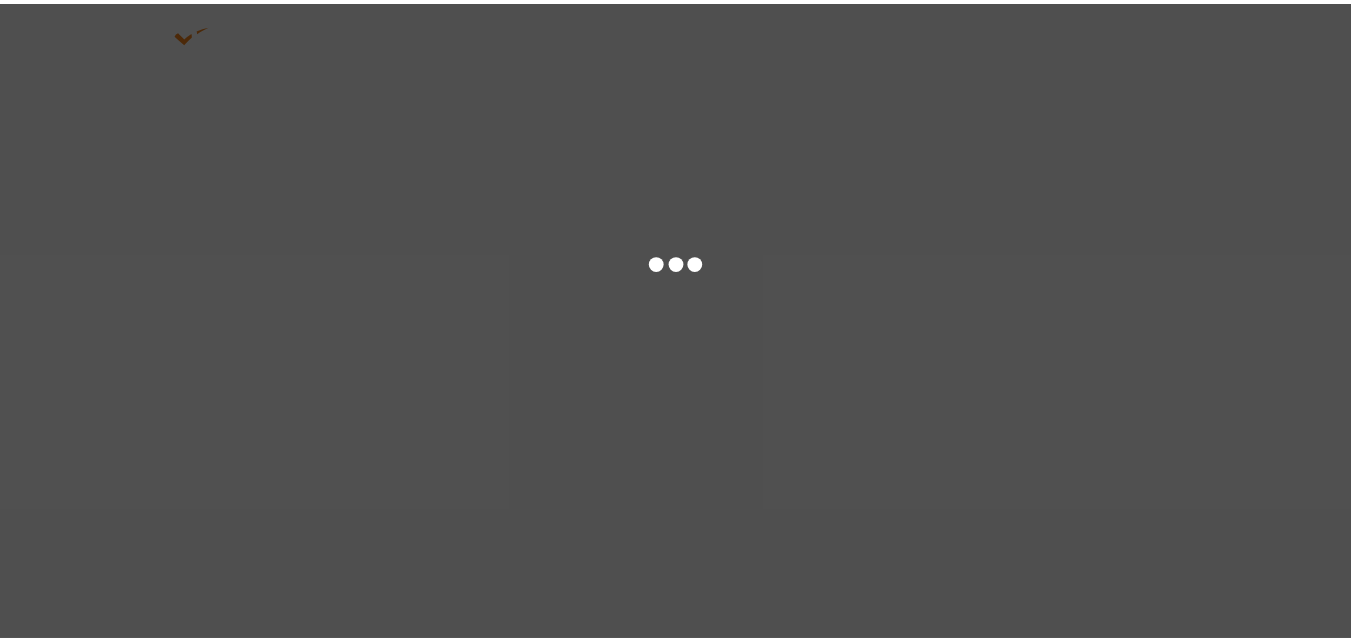 scroll, scrollTop: 0, scrollLeft: 0, axis: both 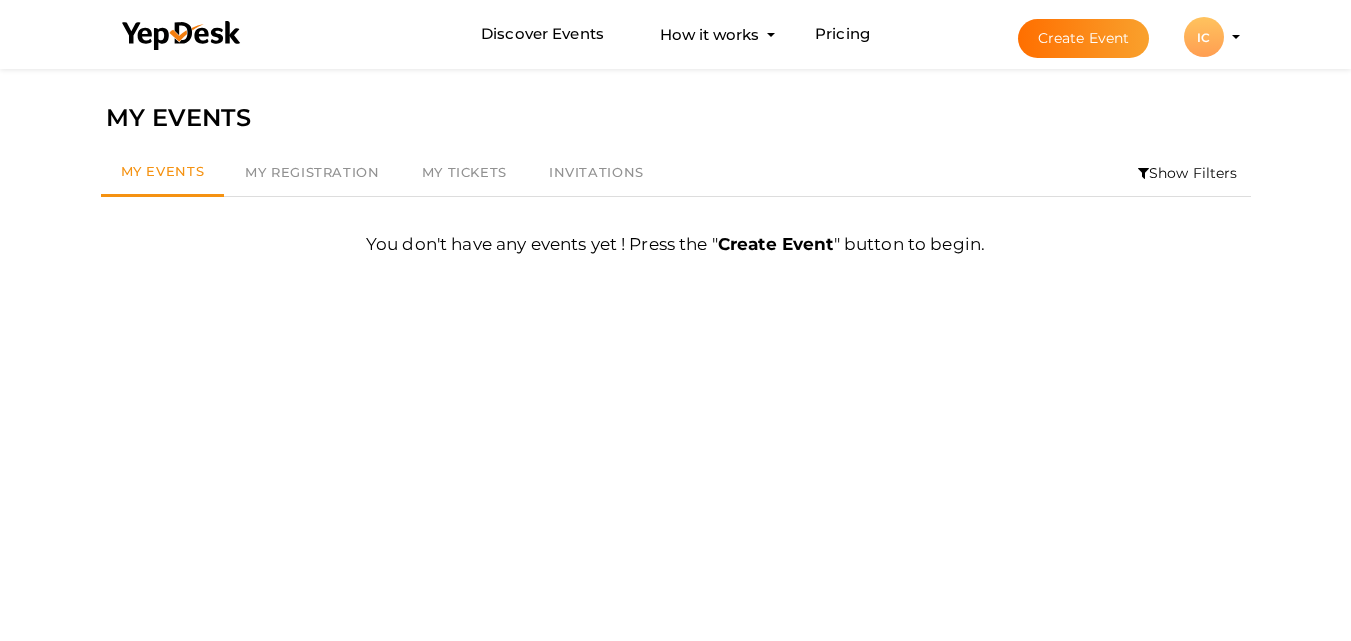 click on "IC" at bounding box center (1204, 37) 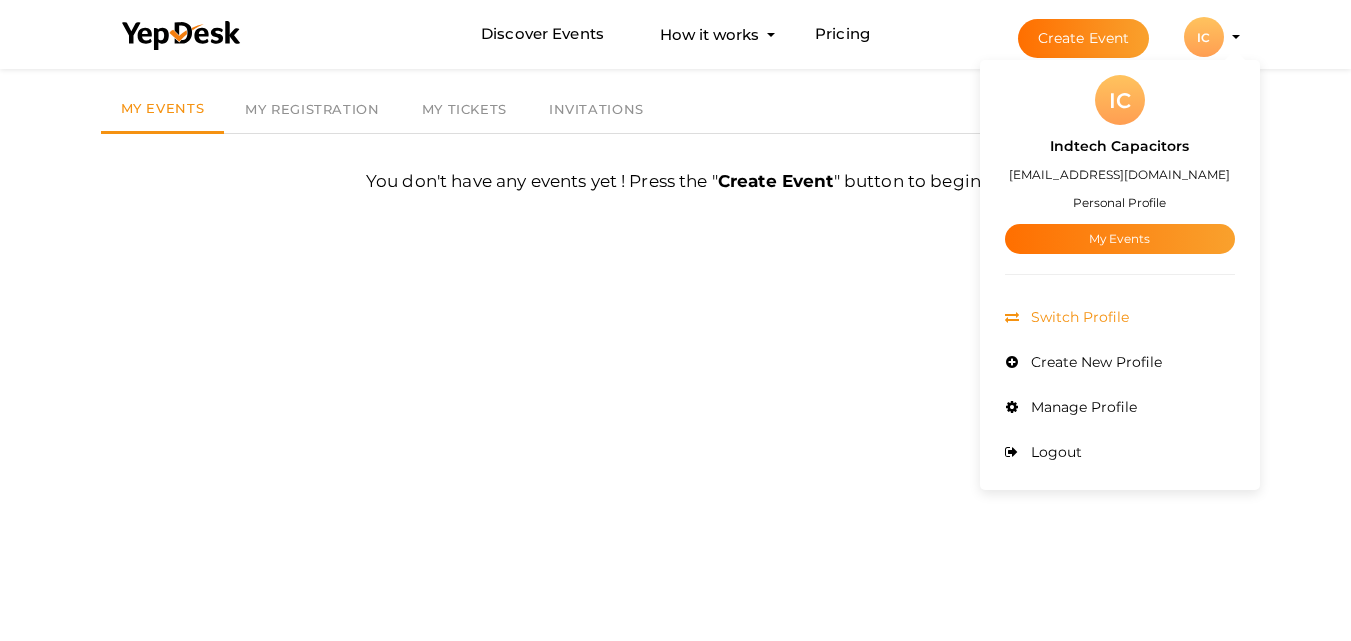 scroll, scrollTop: 64, scrollLeft: 0, axis: vertical 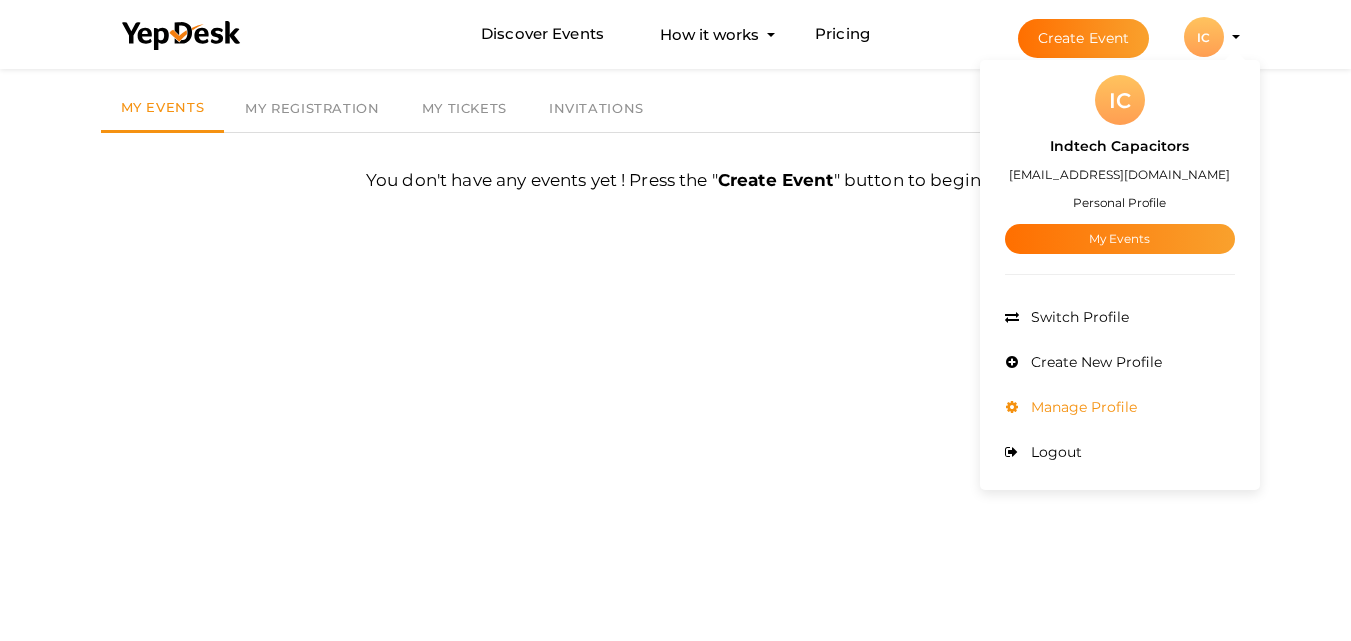click on "Manage Profile" at bounding box center (1081, 407) 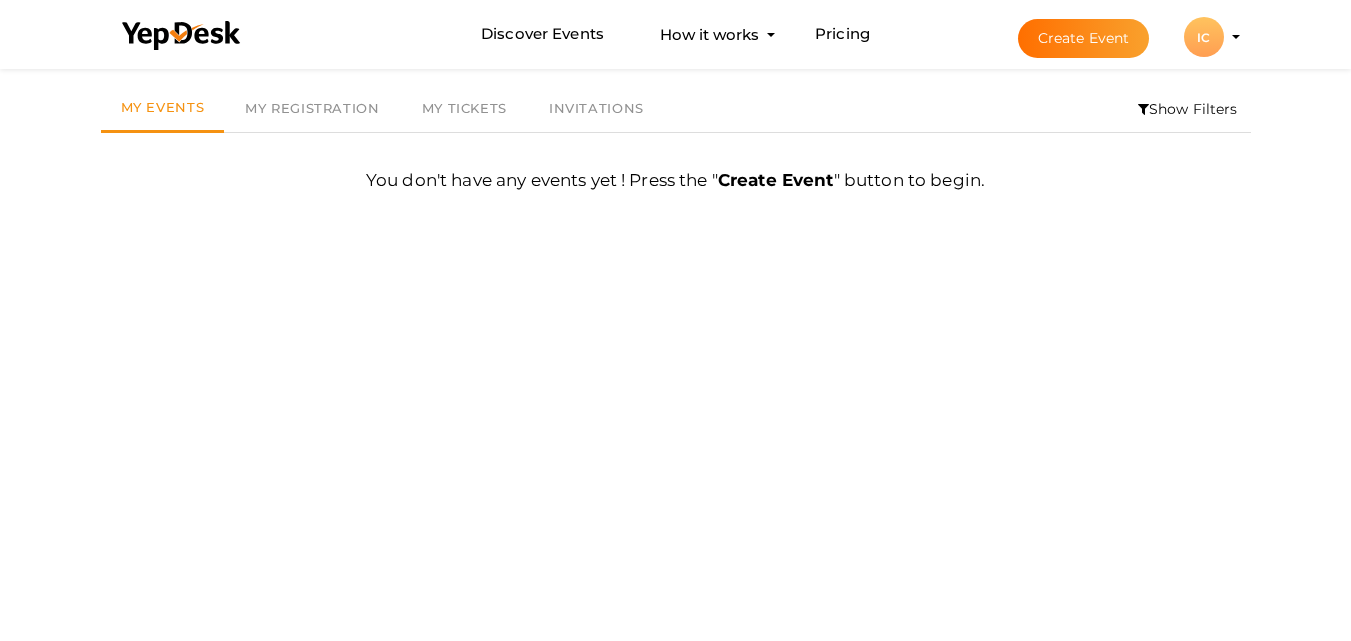 scroll, scrollTop: 0, scrollLeft: 0, axis: both 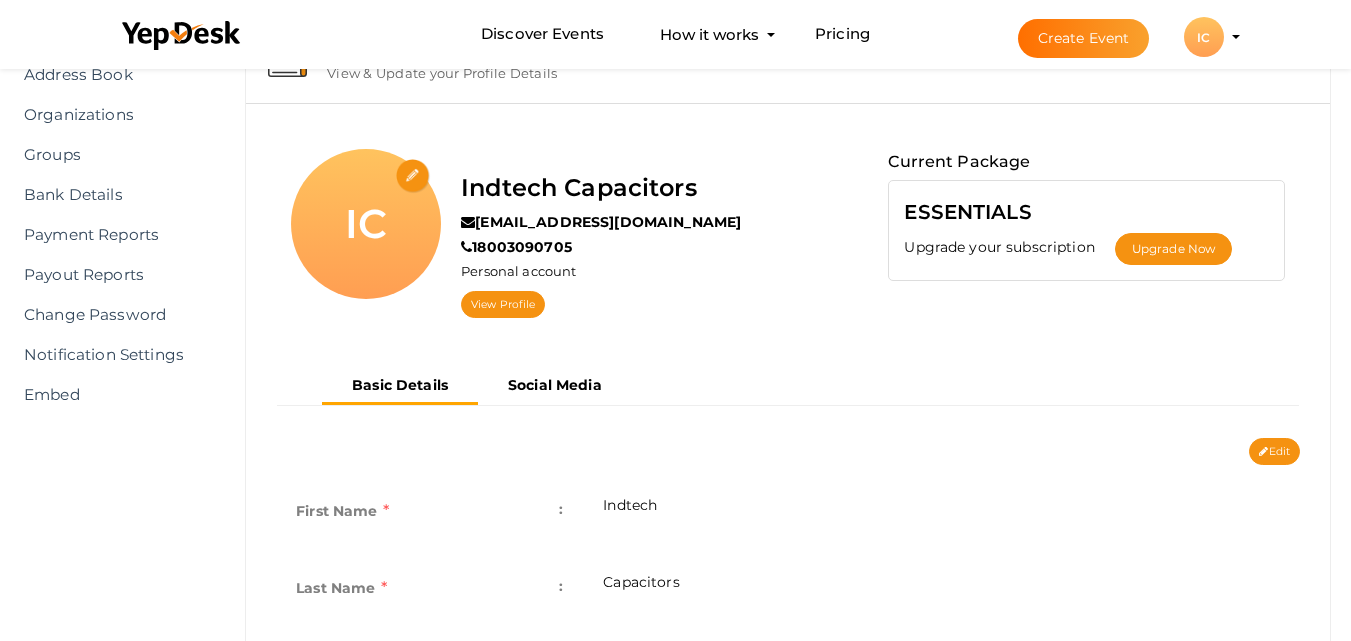 click at bounding box center [413, 176] 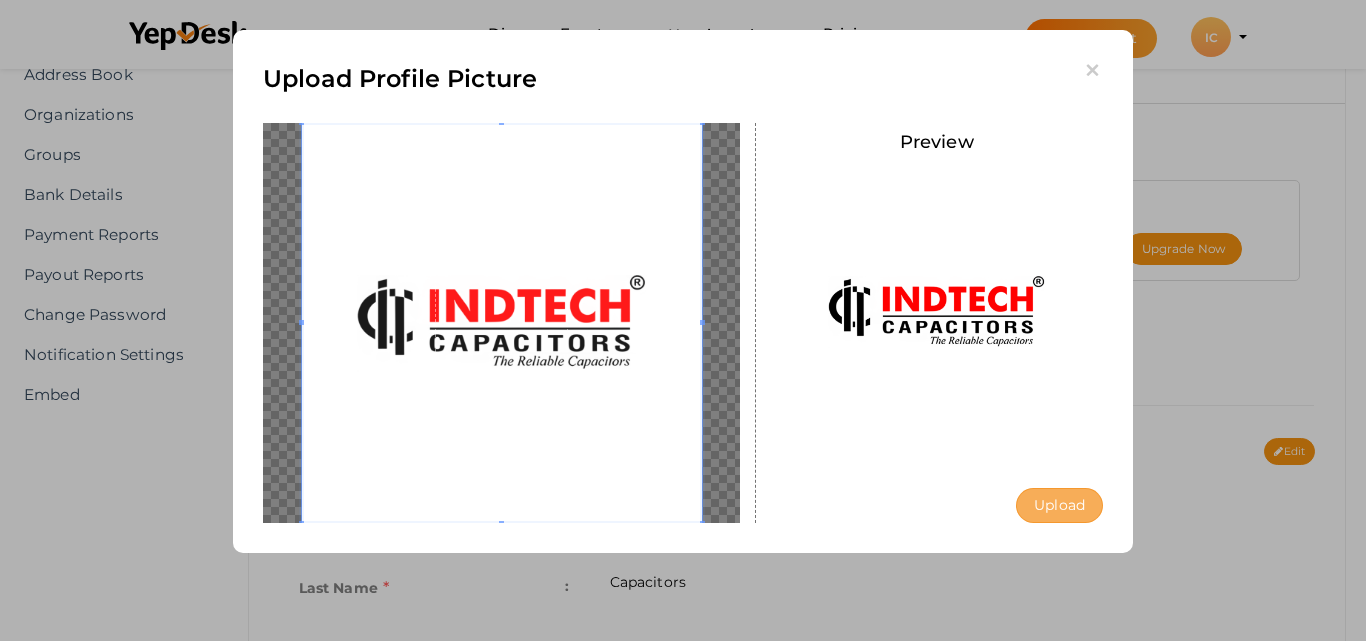 click on "Upload" at bounding box center [1059, 505] 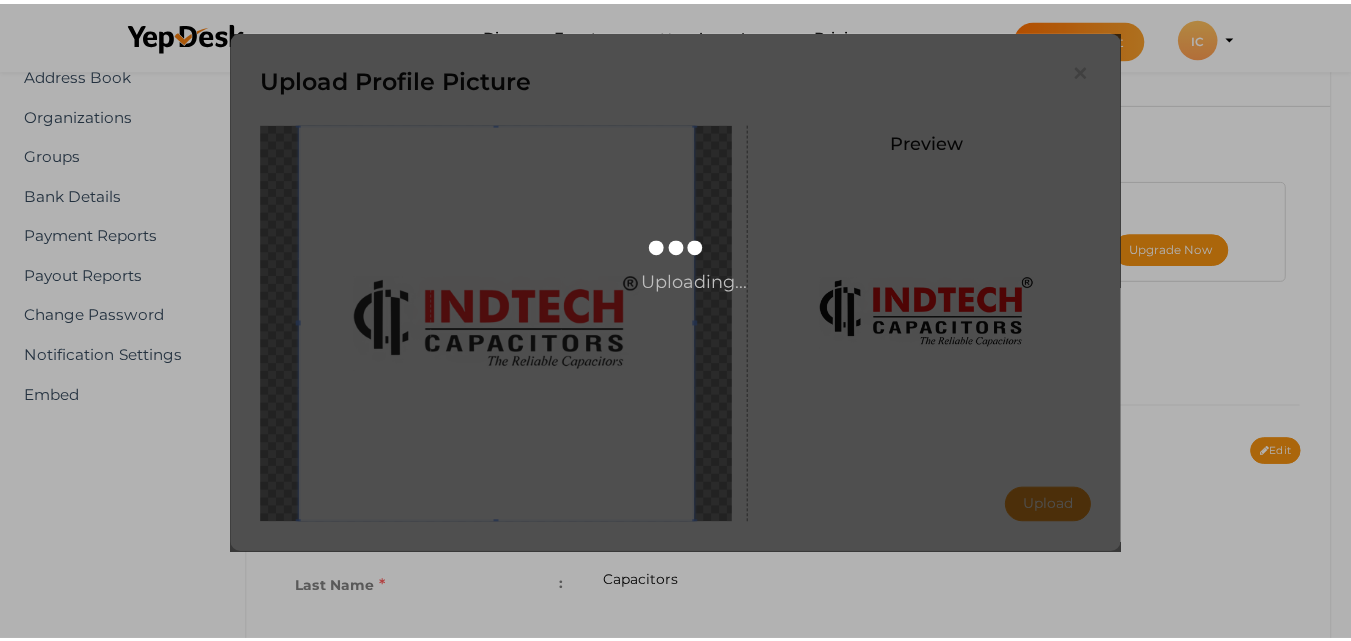 scroll, scrollTop: 0, scrollLeft: 0, axis: both 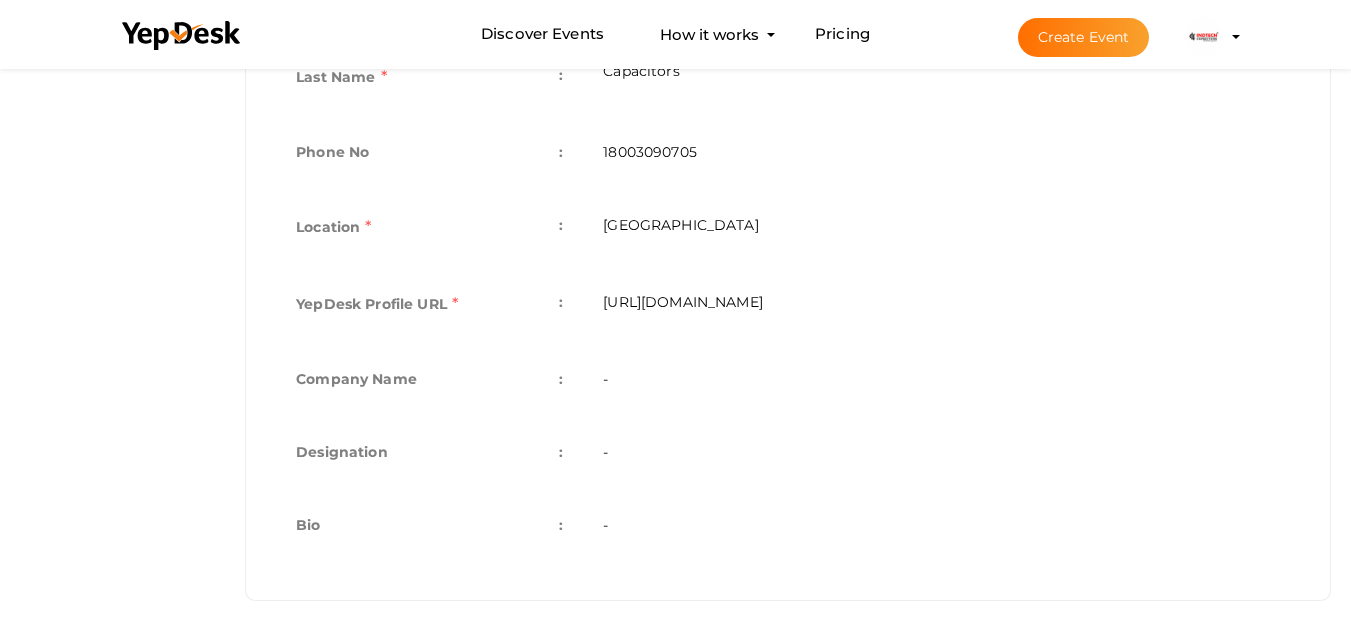 click on "Bio :" at bounding box center [429, 527] 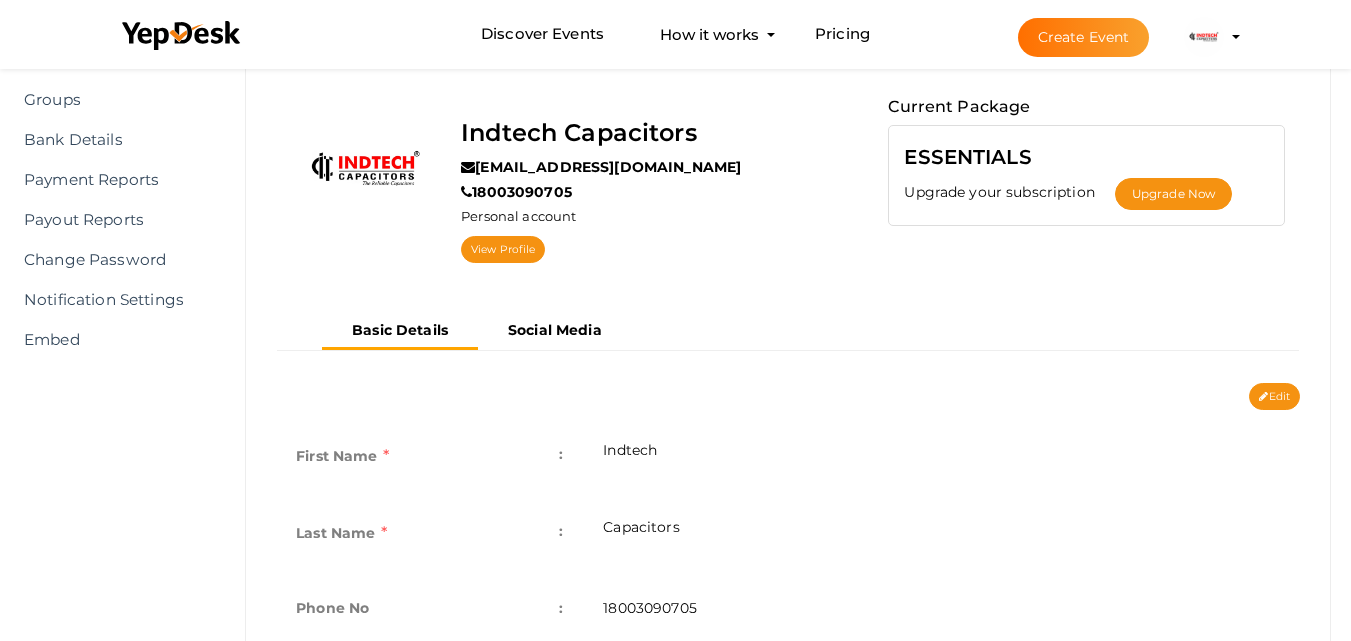 scroll, scrollTop: 11, scrollLeft: 0, axis: vertical 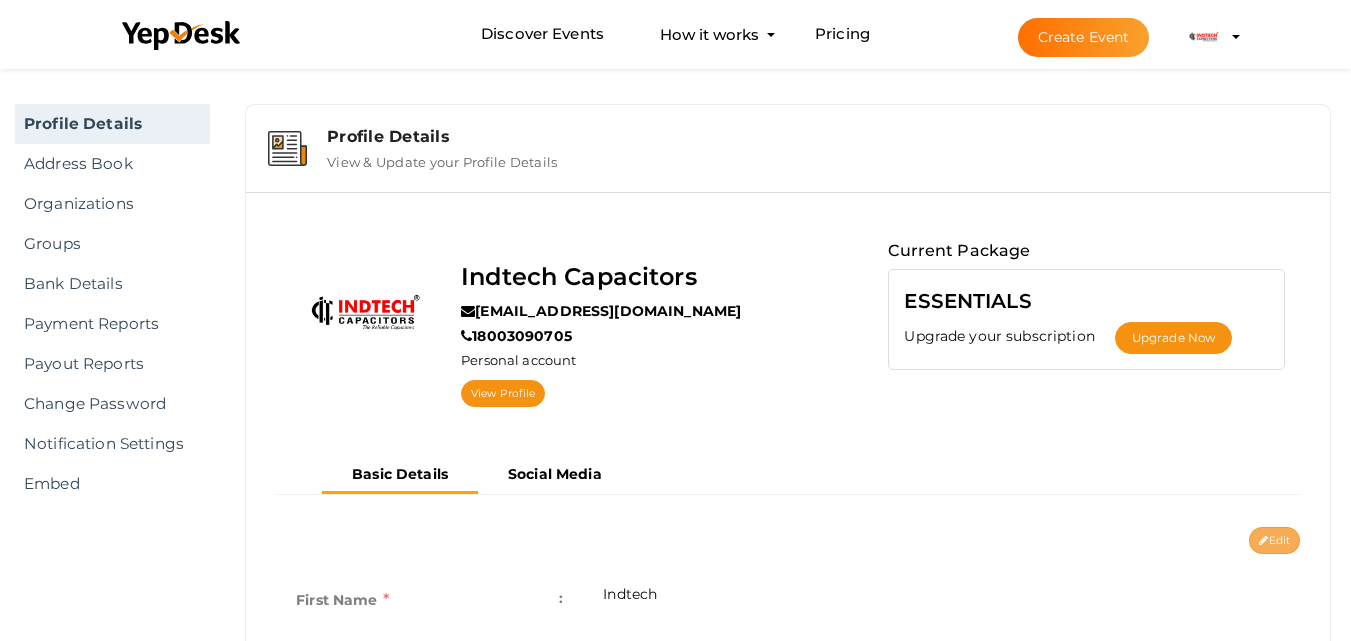click on "Edit" at bounding box center (1274, 540) 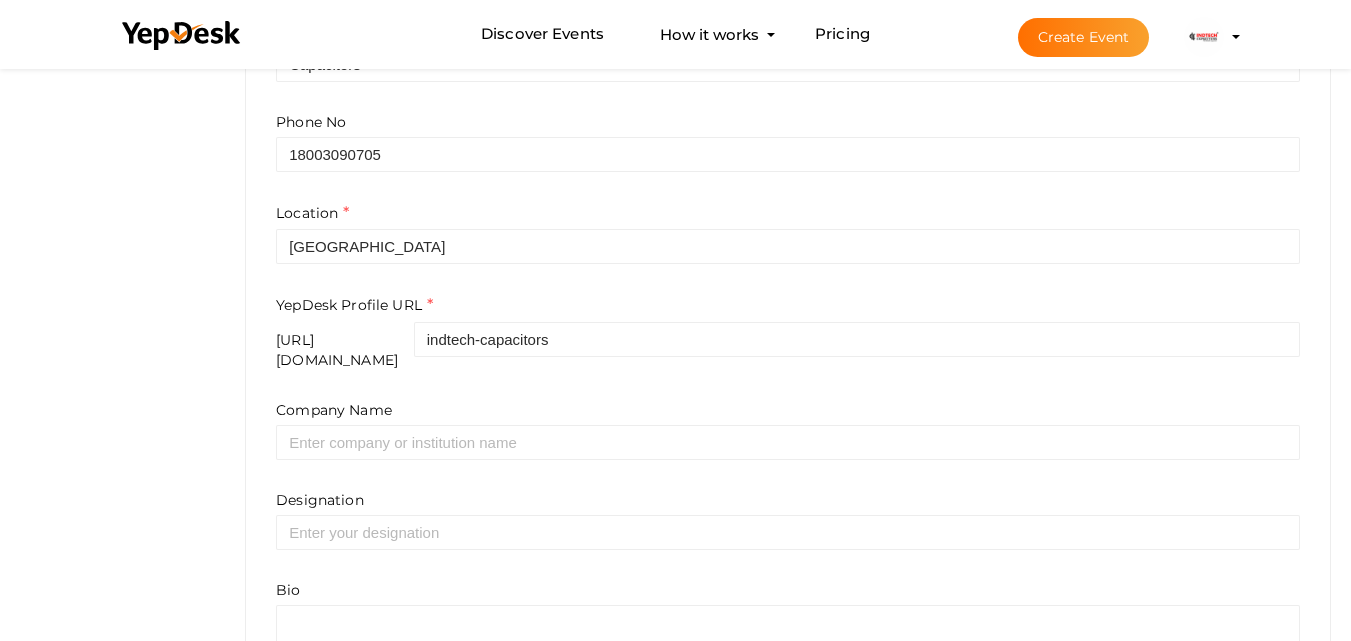 scroll, scrollTop: 763, scrollLeft: 0, axis: vertical 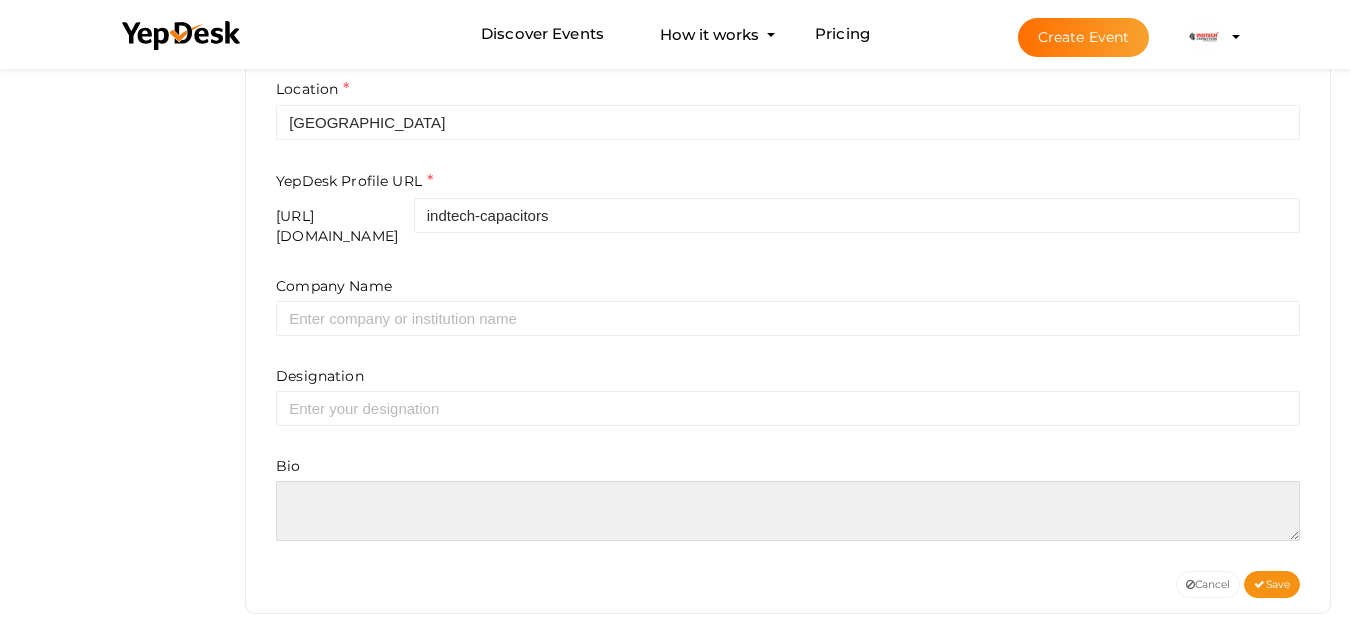 click at bounding box center (788, 511) 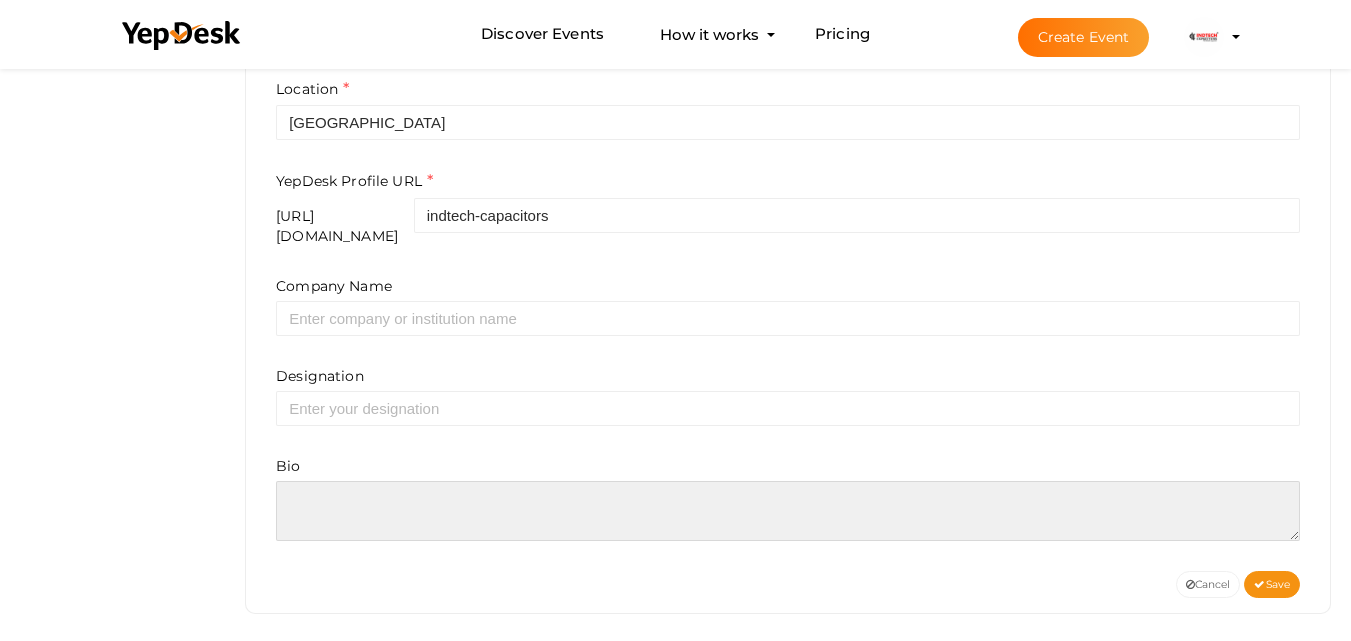 paste on "Indtech Capacitors is a trusted 3 Phase KVAR Manufacturer in India, offering high-performance power capacitors designed for industrial and commercial applications. Our 3 Phase KVAR capacitors help improve power factor, reduce energy losses, and enhance system efficiency. With advanced manufacturing techniques and strict quality control, we ensure reliable and durable solutions. Choose Indtech Capacitors as your reliable 3 Phase KVAR Manufacturer in India for unmatched quality and customer satisfaction.
Visit: https://www.indtechcapacitors.com/3-phase-kvar/
Add: Plot No. D2, Sector- A2, Trans Delhi Signature city, Ghaziabad-201103 (U.P.) INDIA
Call us: 1800-3090-705
Email: customercare@indtechcapacitors.com" 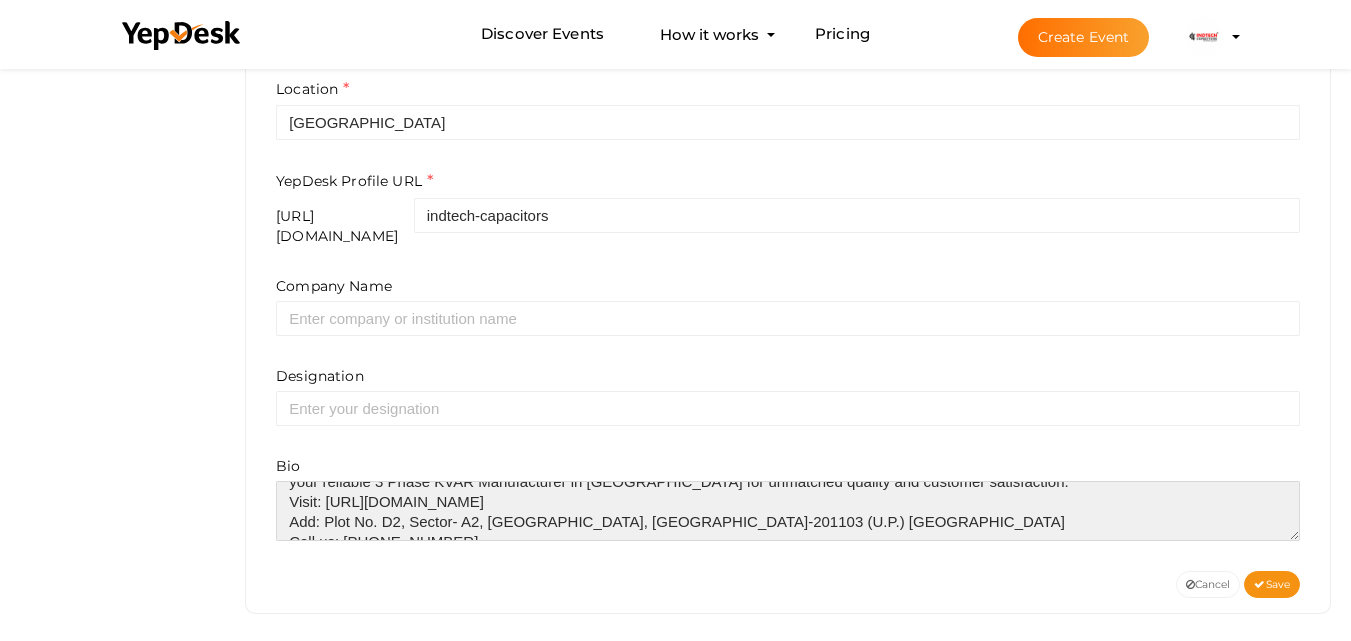 scroll, scrollTop: 30, scrollLeft: 0, axis: vertical 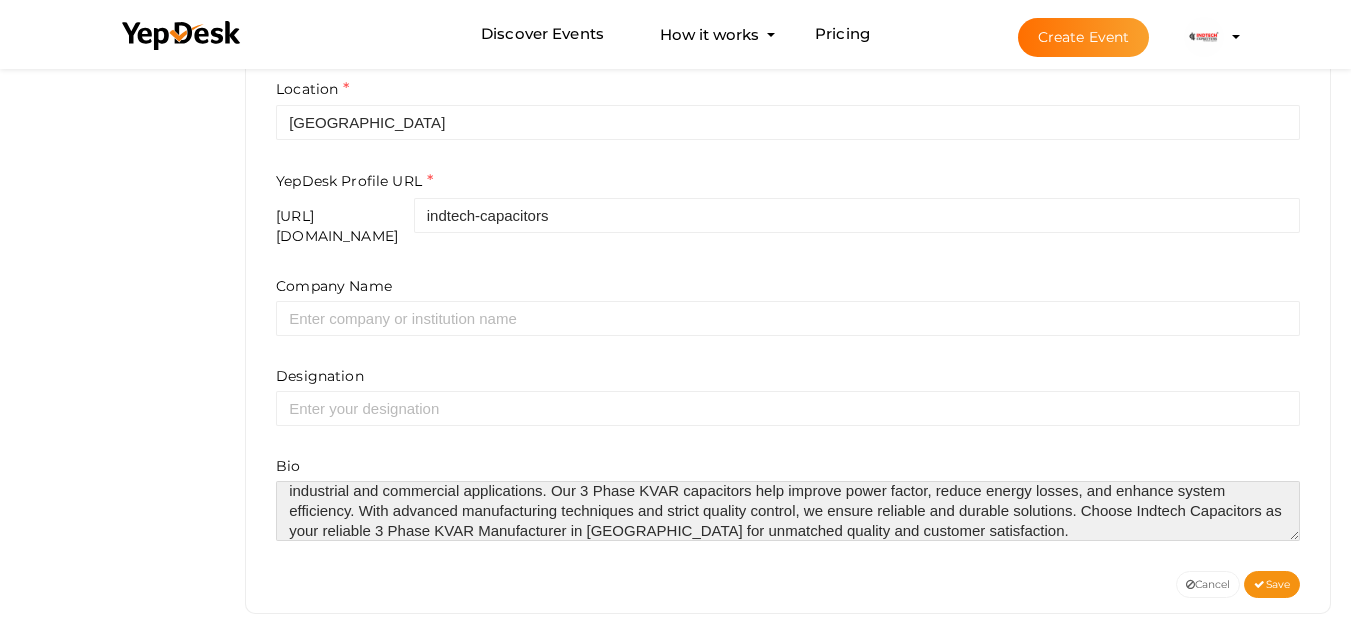 type on "Indtech Capacitors is a trusted 3 Phase KVAR Manufacturer in India, offering high-performance power capacitors designed for industrial and commercial applications. Our 3 Phase KVAR capacitors help improve power factor, reduce energy losses, and enhance system efficiency. With advanced manufacturing techniques and strict quality control, we ensure reliable and durable solutions. Choose Indtech Capacitors as your reliable 3 Phase KVAR Manufacturer in India for unmatched quality and customer satisfaction.
Visit: https://www.indtechcapacitors.com/3-phase-kvar/
Add: Plot No. D2, Sector- A2, Trans Delhi Signature city, Ghaziabad-201103 (U.P.) INDIA
Call us: 1800-3090-705
Email: customercare@indtechcapacitors.com" 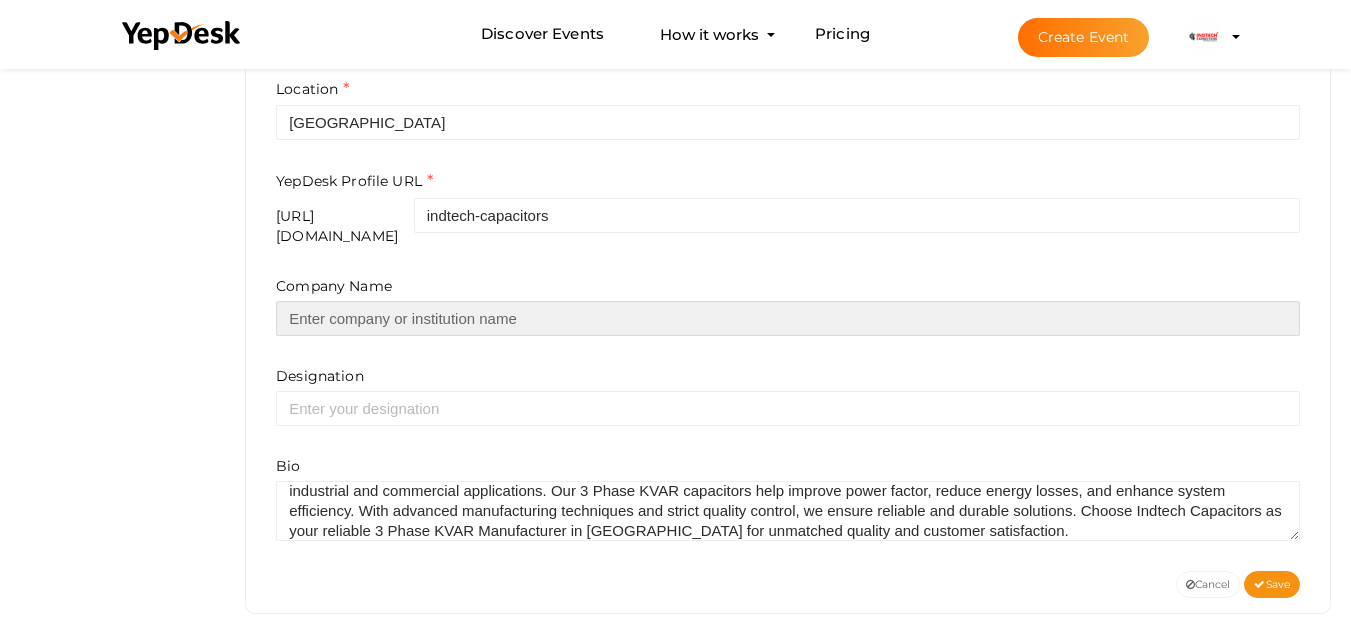 click at bounding box center [788, 318] 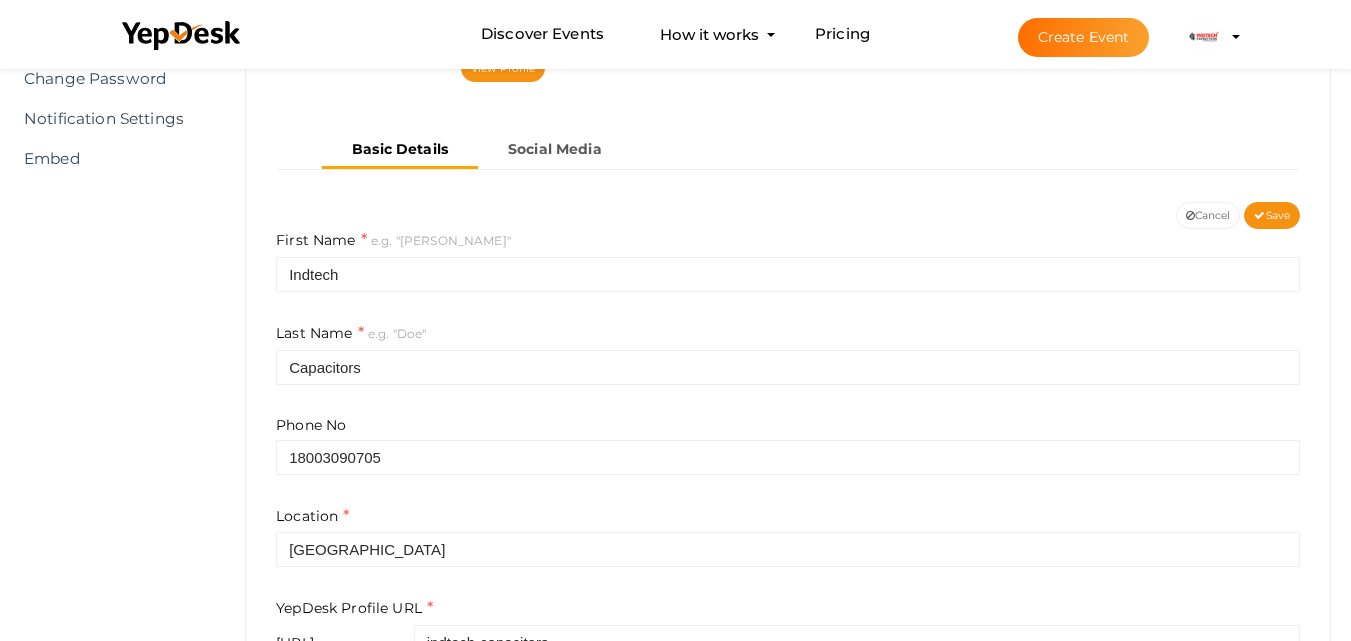 scroll, scrollTop: 263, scrollLeft: 0, axis: vertical 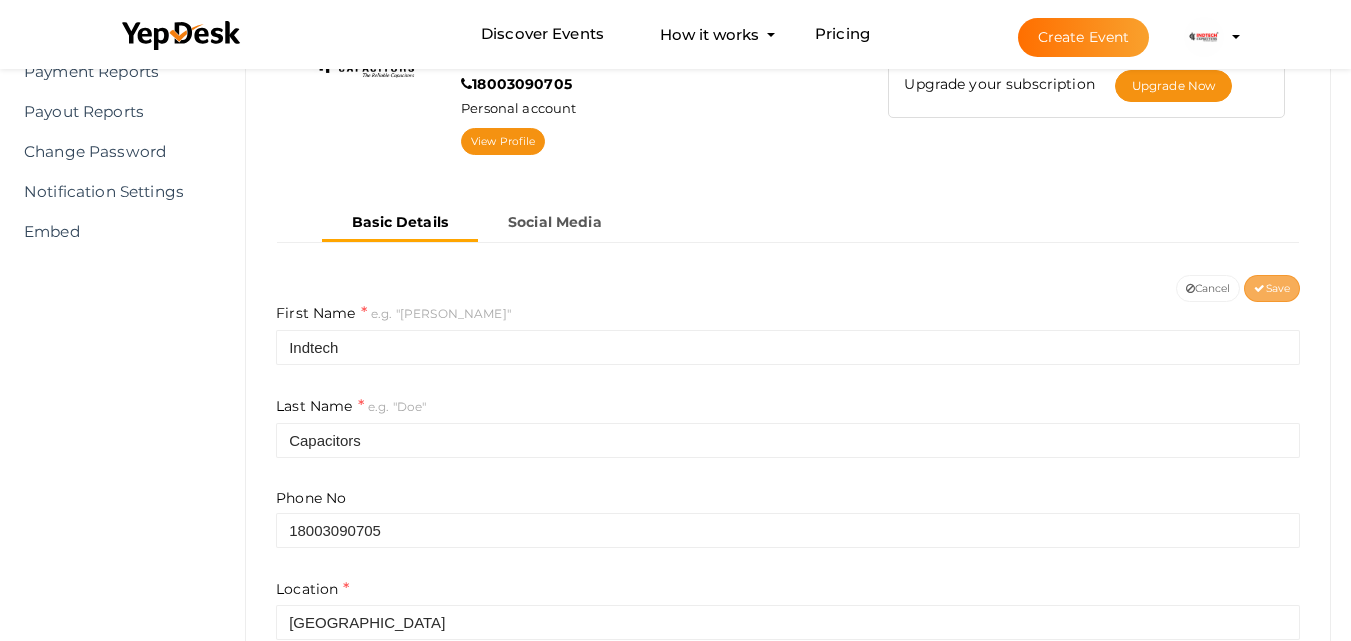 click on "Save" at bounding box center [1272, 288] 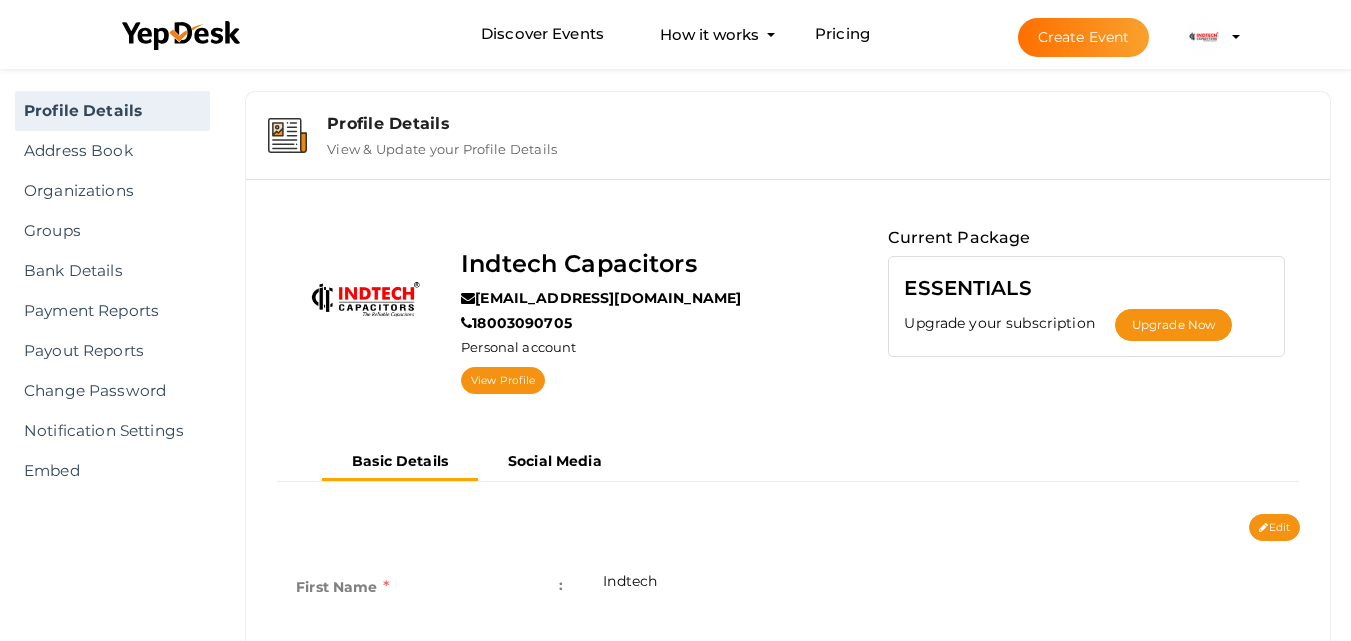 scroll, scrollTop: 0, scrollLeft: 0, axis: both 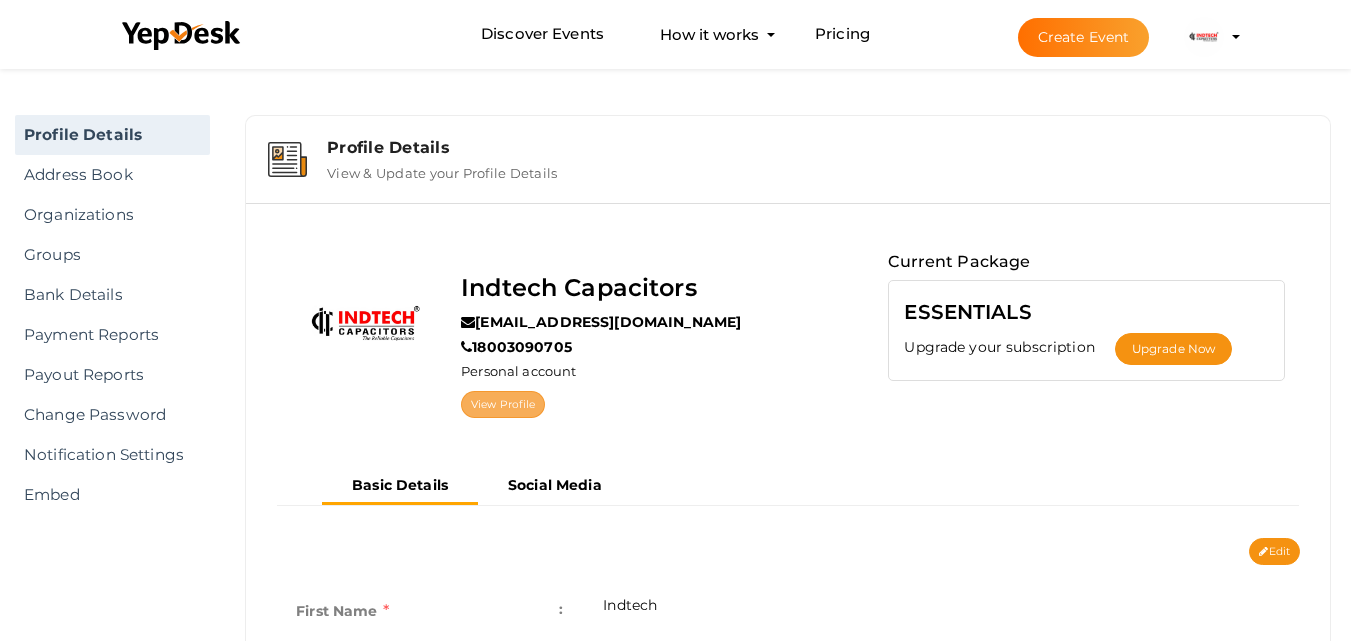 click on "View Profile" at bounding box center (503, 404) 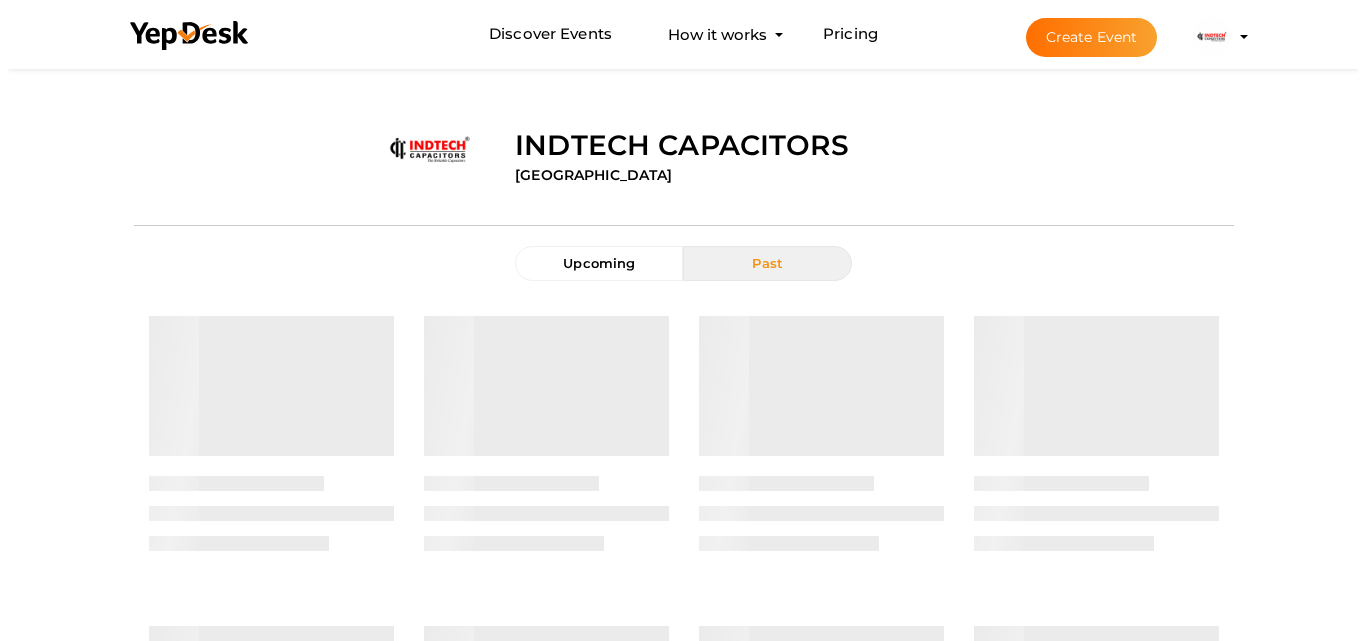 scroll, scrollTop: 0, scrollLeft: 0, axis: both 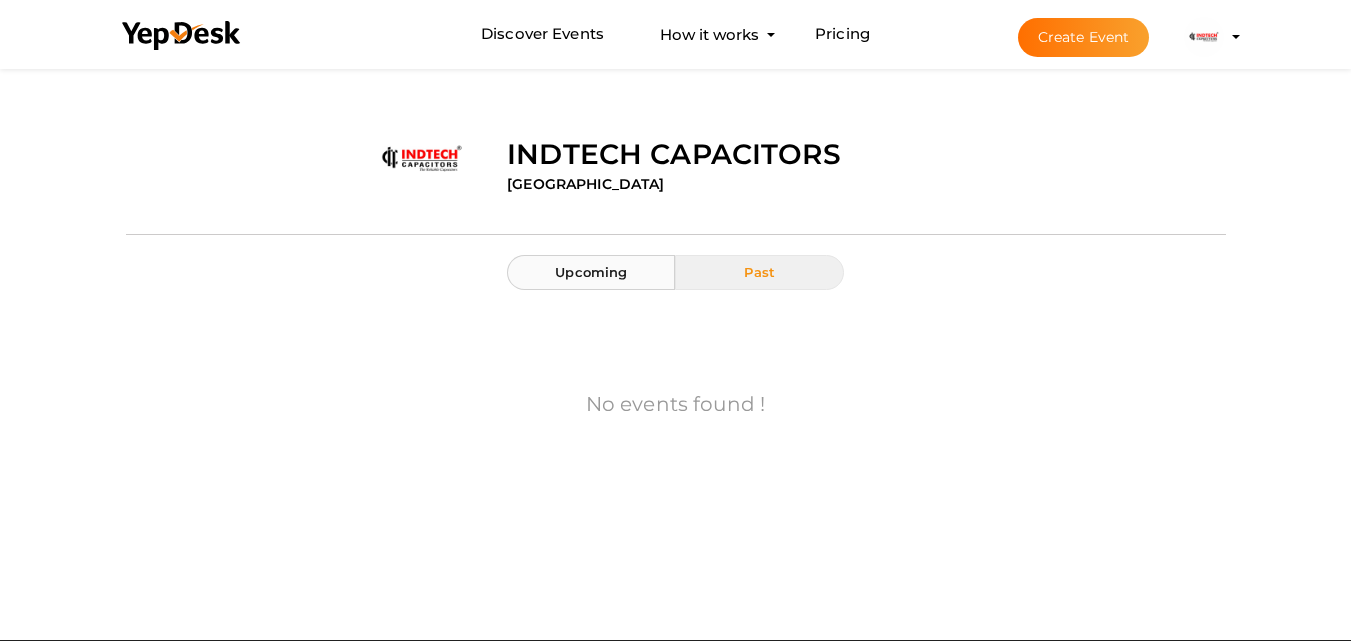 click on "Upcoming" at bounding box center (591, 272) 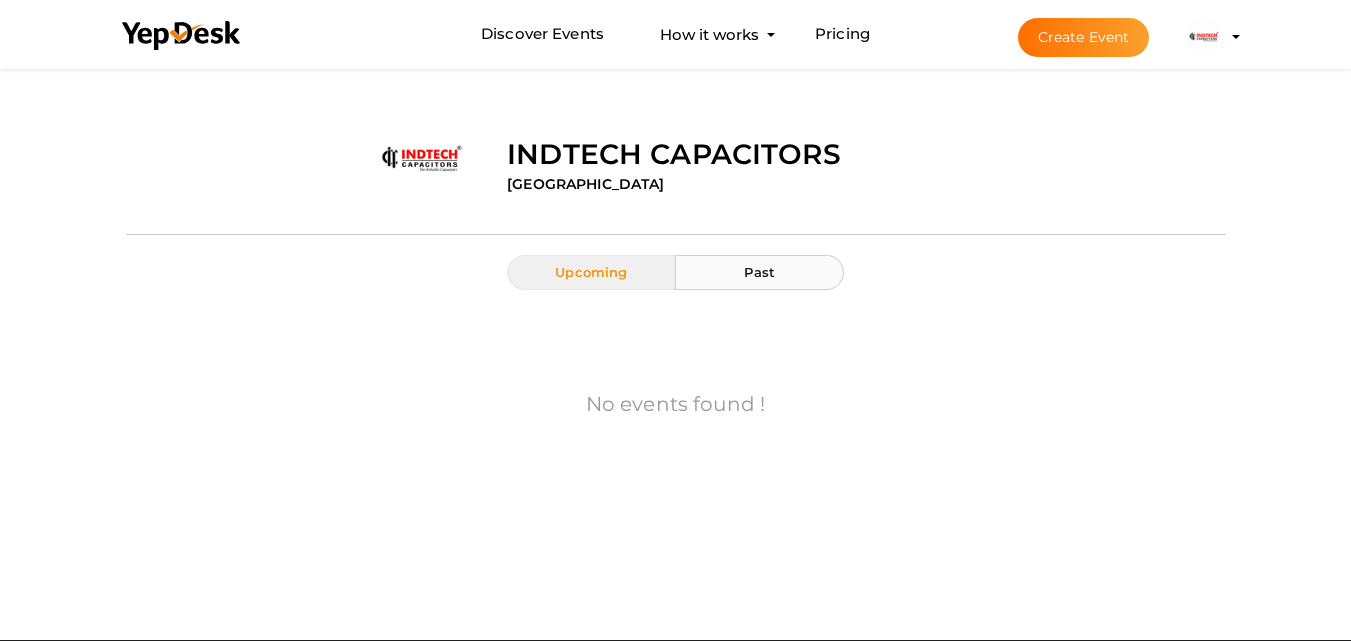 click on "Past" at bounding box center [759, 272] 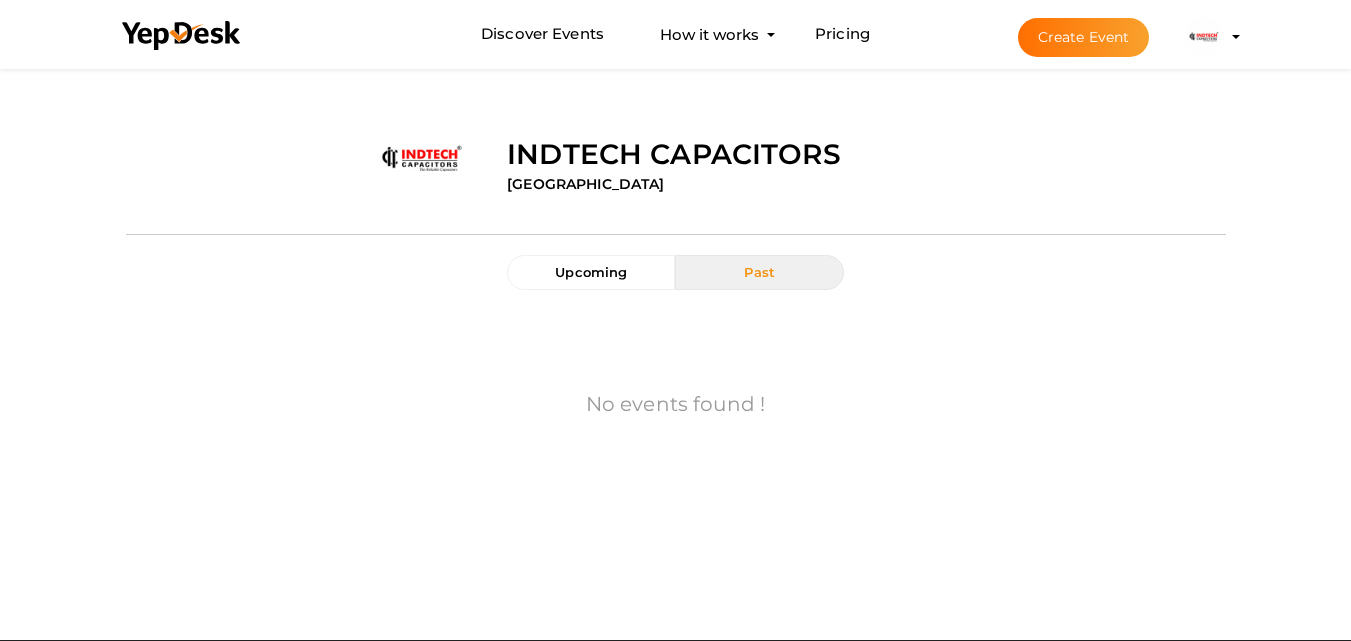 click on "Indtech Capacitors
[EMAIL_ADDRESS][DOMAIN_NAME]
Personal Profile
My Events
Admin
Switch Profile
Create New Profile
Manage Profile
Logout" at bounding box center [1204, 37] 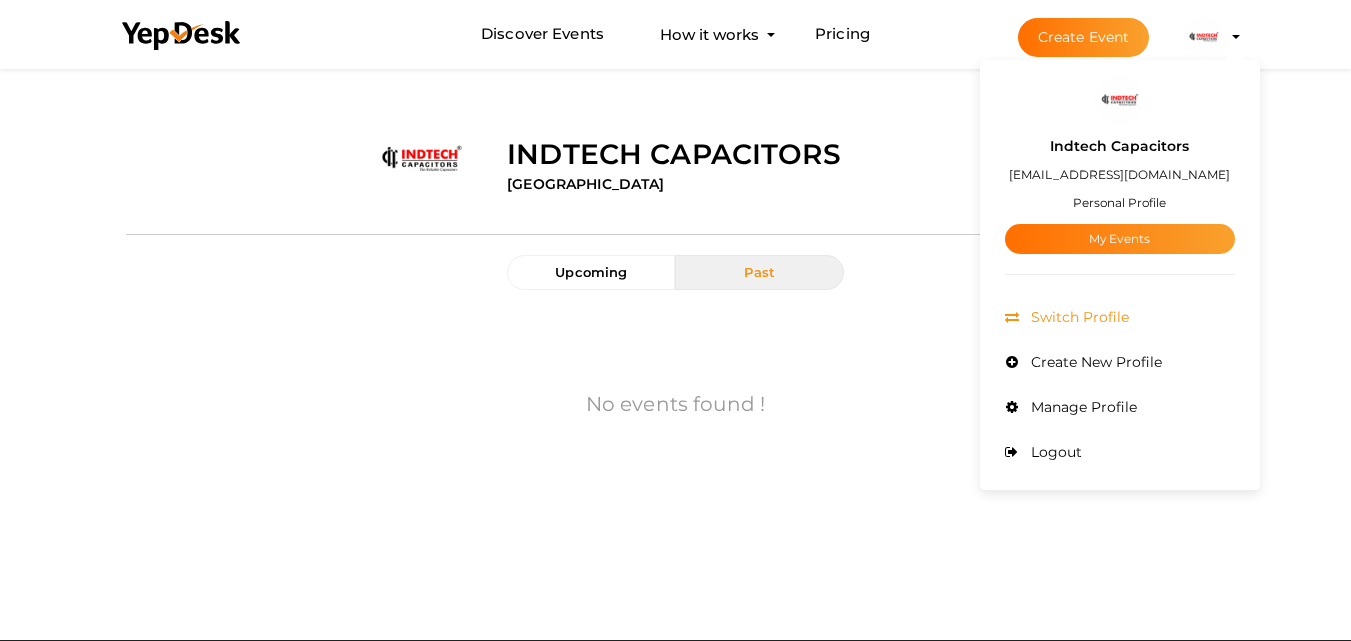 click on "Switch Profile" at bounding box center (1077, 317) 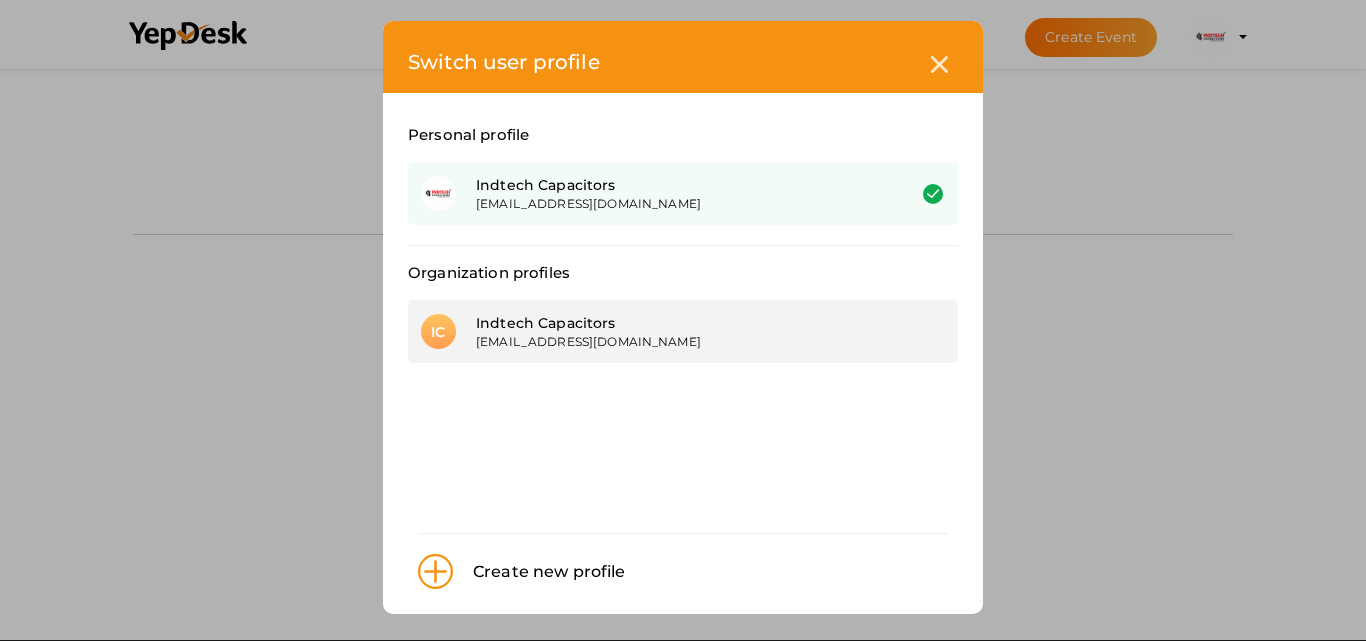 scroll, scrollTop: 12, scrollLeft: 0, axis: vertical 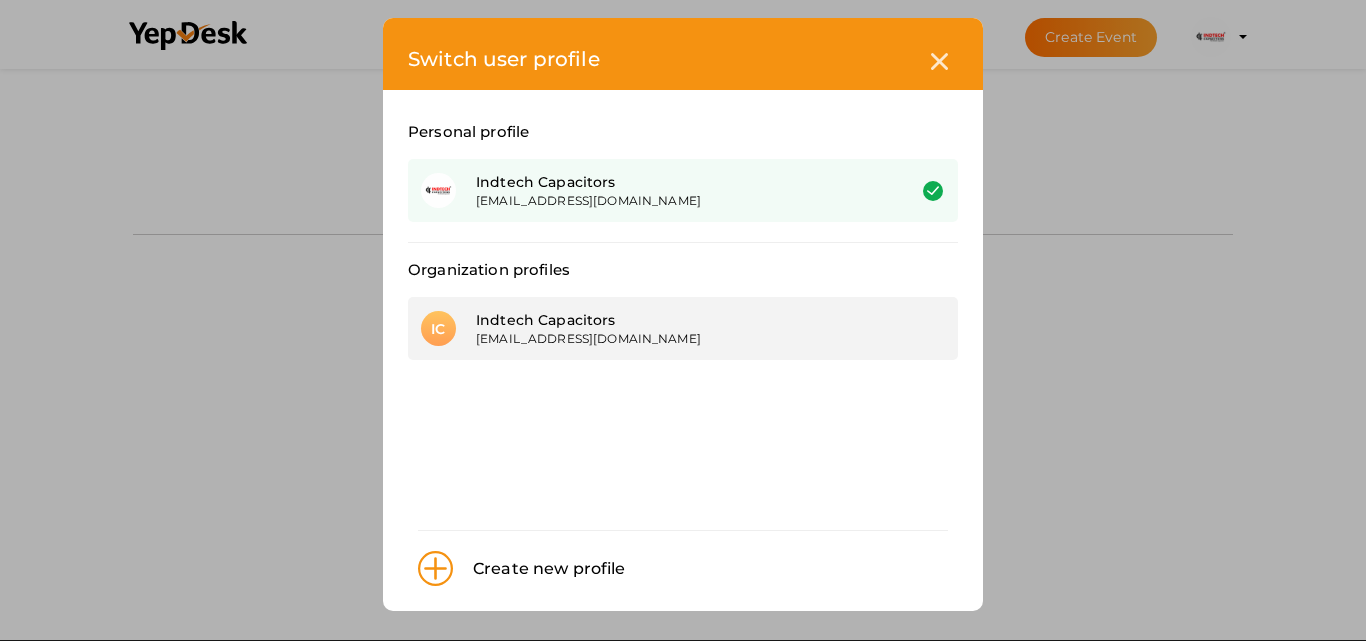 click on "[EMAIL_ADDRESS][DOMAIN_NAME]" at bounding box center (675, 338) 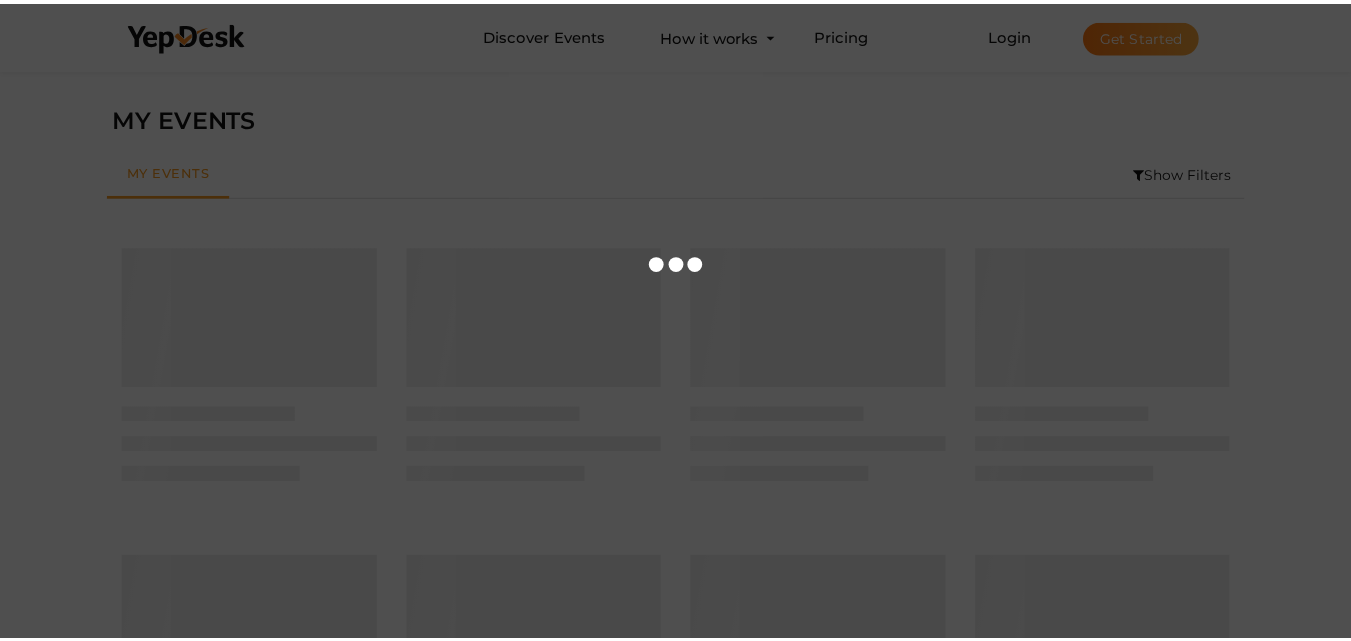 scroll, scrollTop: 0, scrollLeft: 0, axis: both 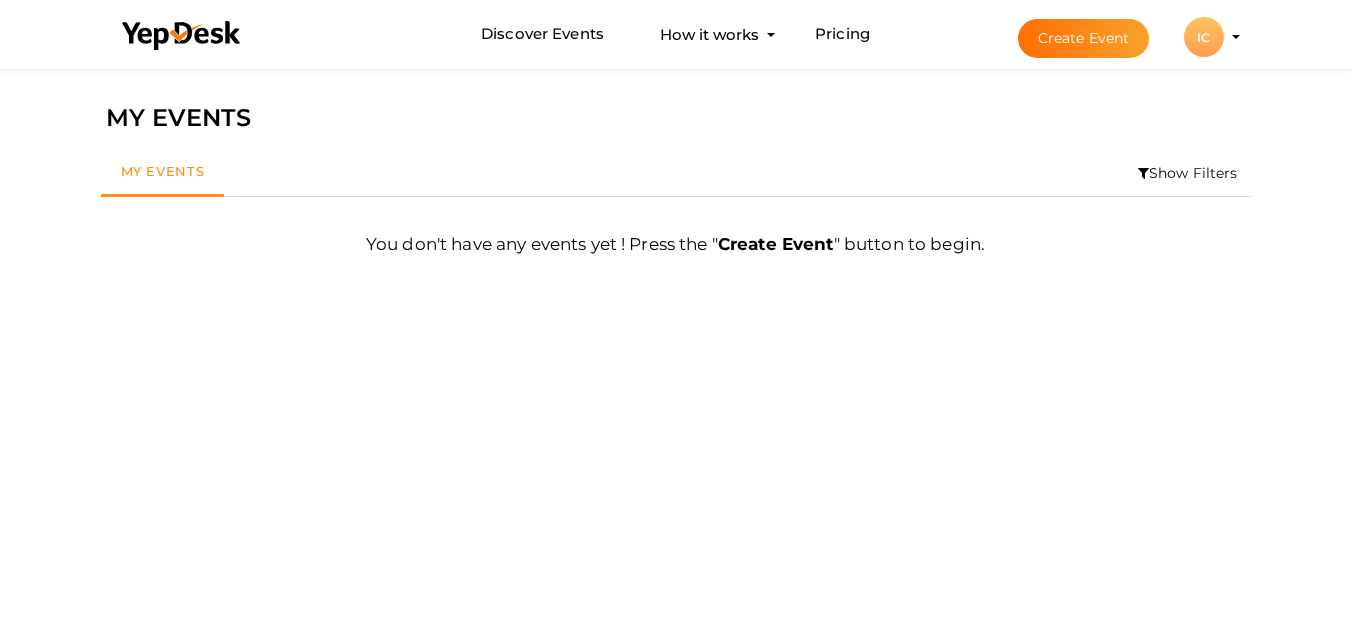 click on "IC" at bounding box center [1204, 37] 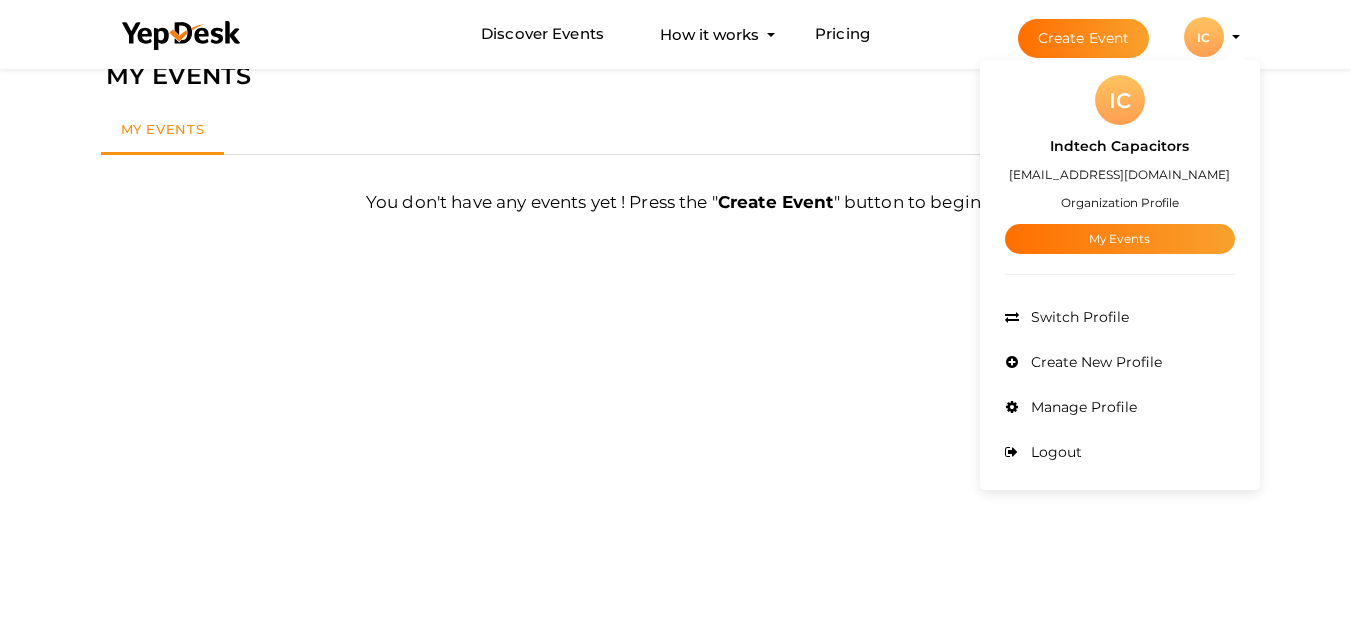scroll, scrollTop: 64, scrollLeft: 0, axis: vertical 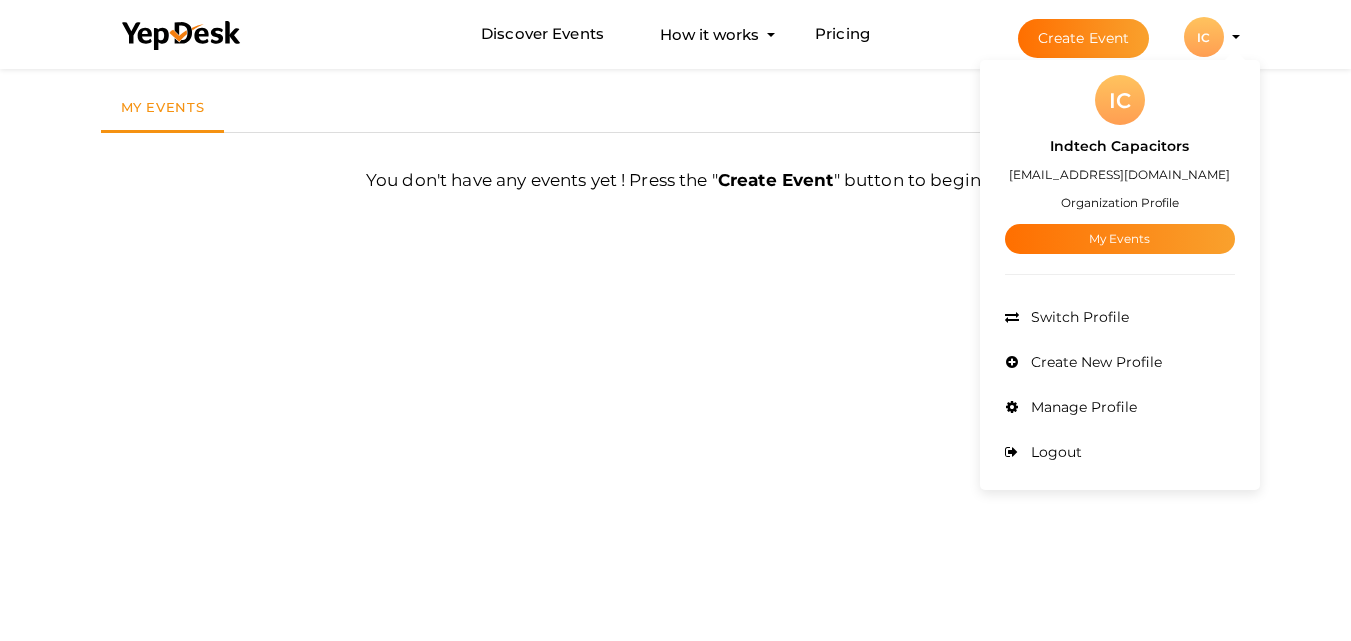 click on "Create Event
IC
IC
Indtech Capacitors
indtechcapacitors5@gmail.com
Organization Profile
My Events
Admin
Switch Profile
Create New Profile Manage Profile" at bounding box center (1111, 37) 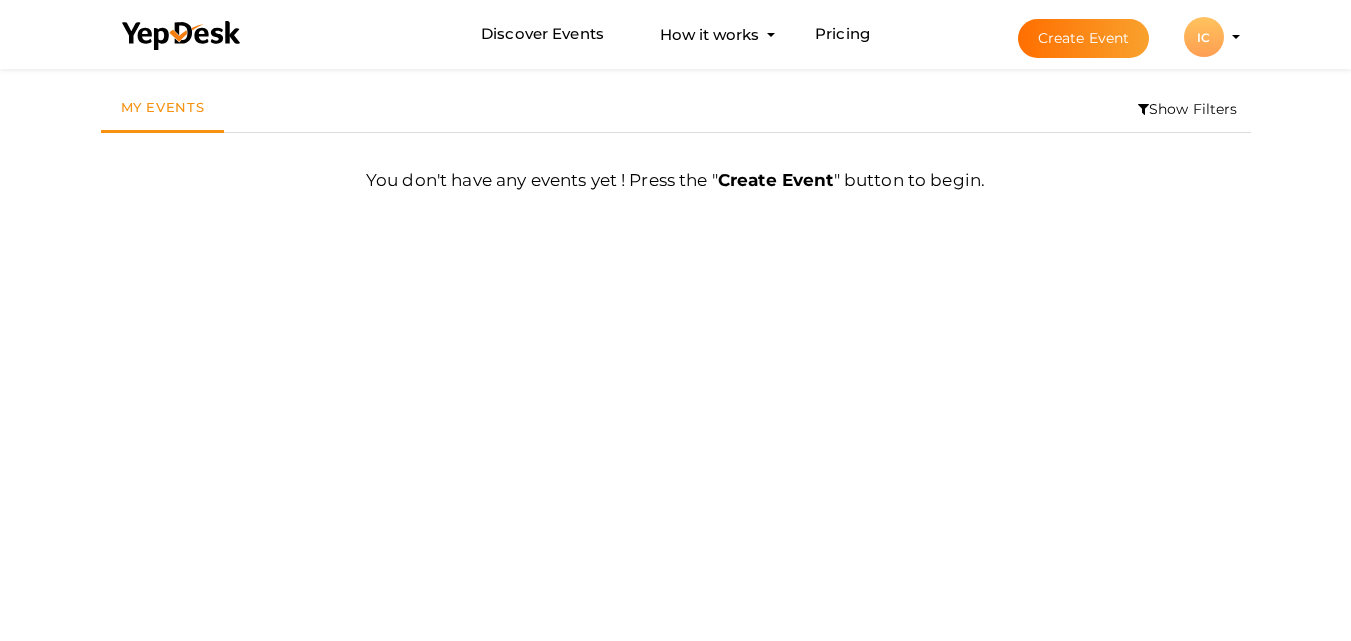 click on "Create Event
IC
IC
Indtech Capacitors
indtechcapacitors5@gmail.com
Organization Profile
My Events
Admin
Switch Profile
Create New Profile Manage Profile" at bounding box center (1111, 37) 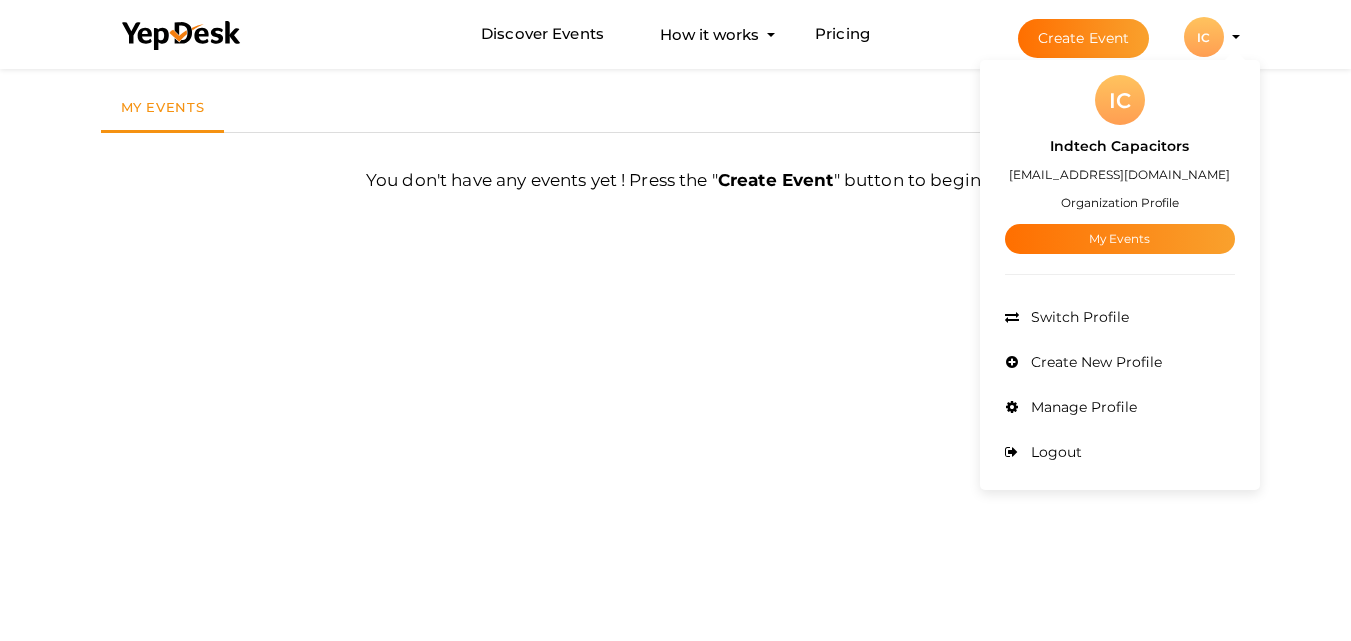 click on "IC" at bounding box center [1204, 37] 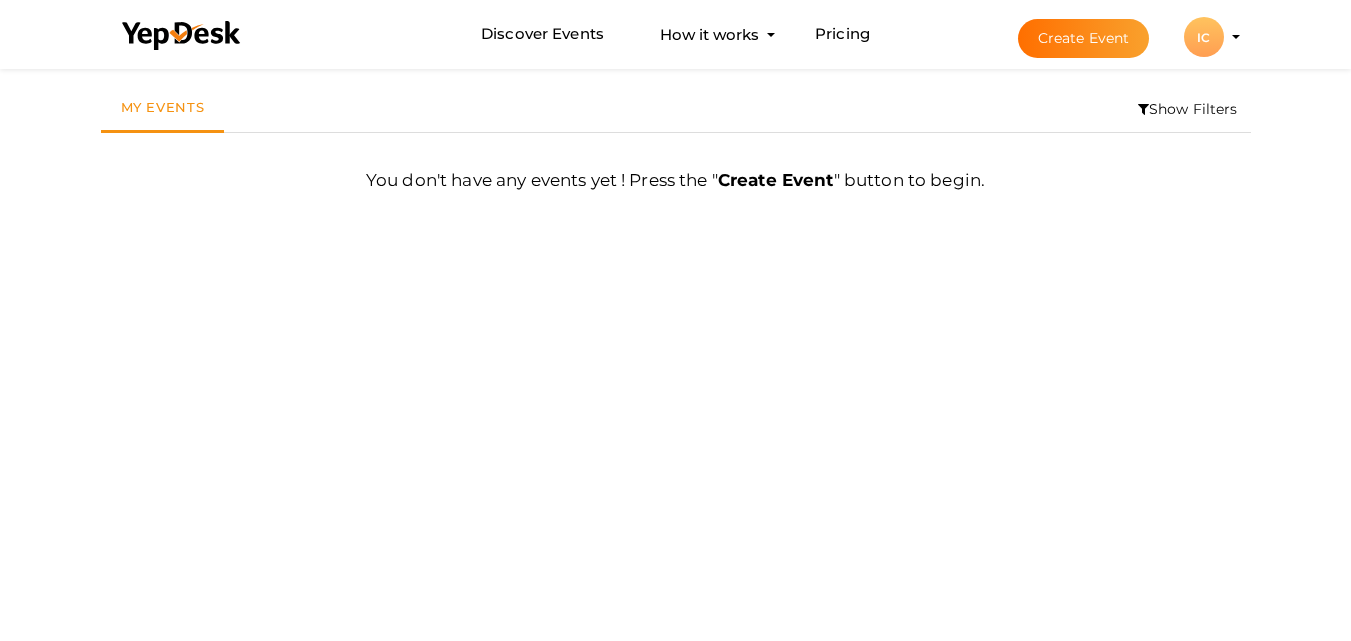 click on "IC" at bounding box center [1204, 37] 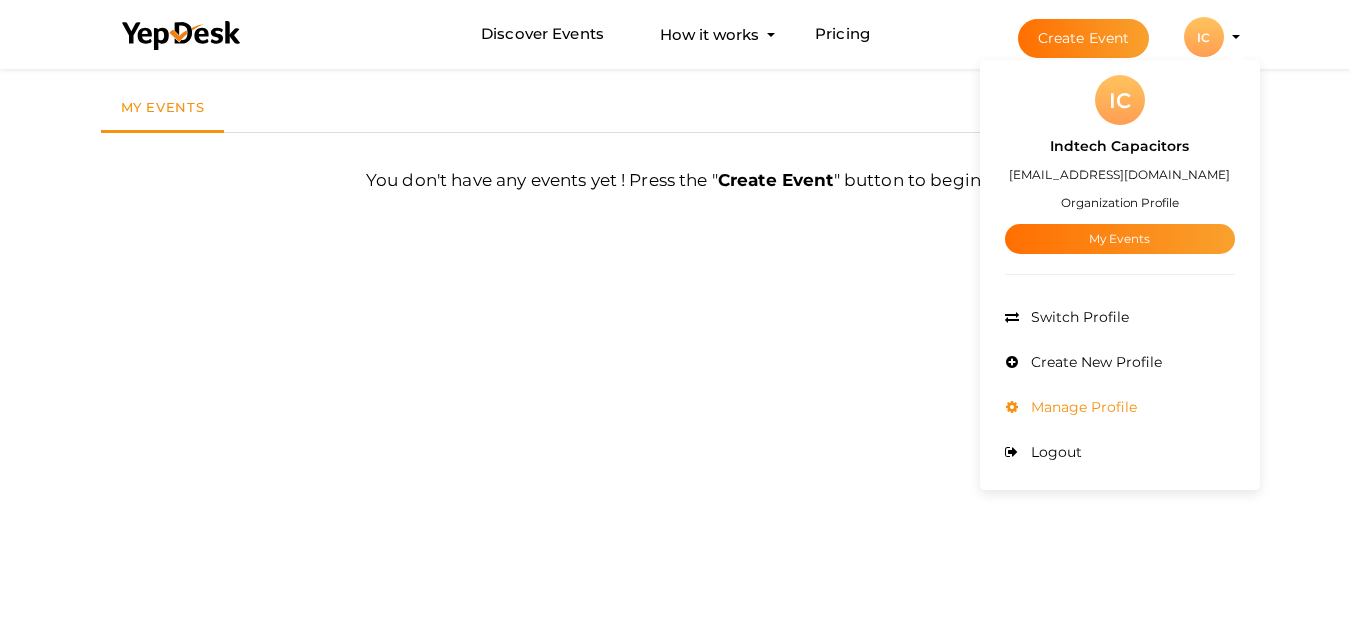 click on "Manage Profile" at bounding box center [1081, 407] 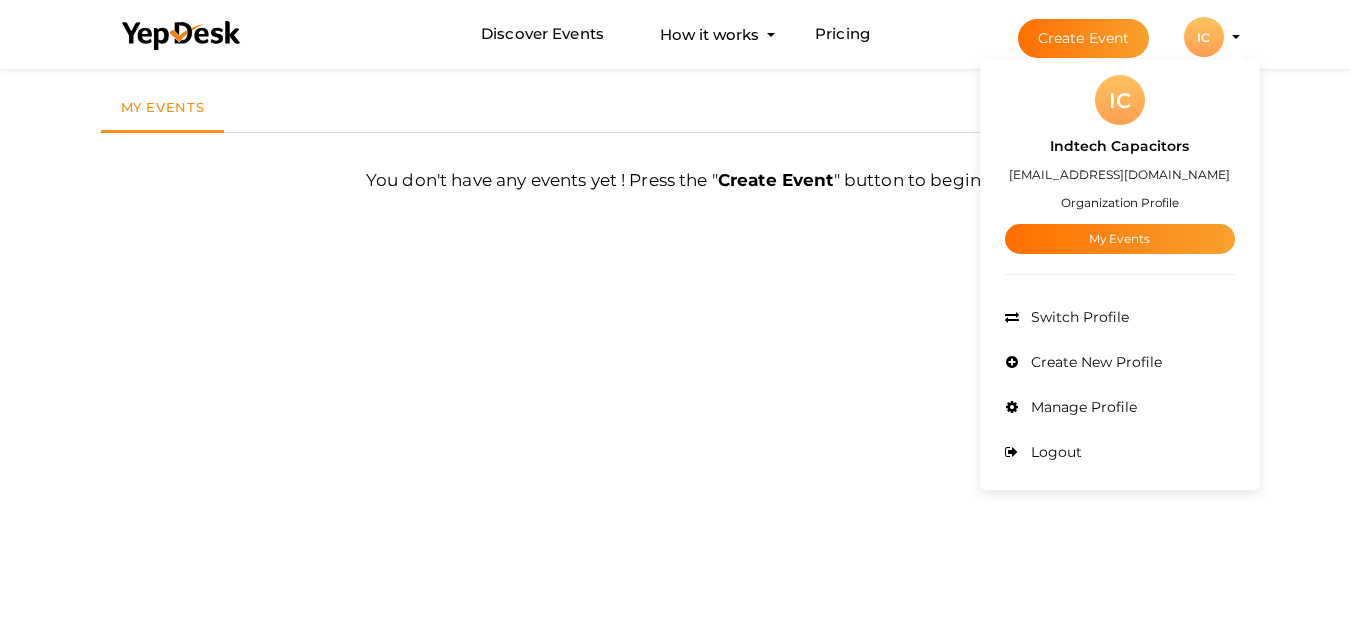 scroll, scrollTop: 0, scrollLeft: 0, axis: both 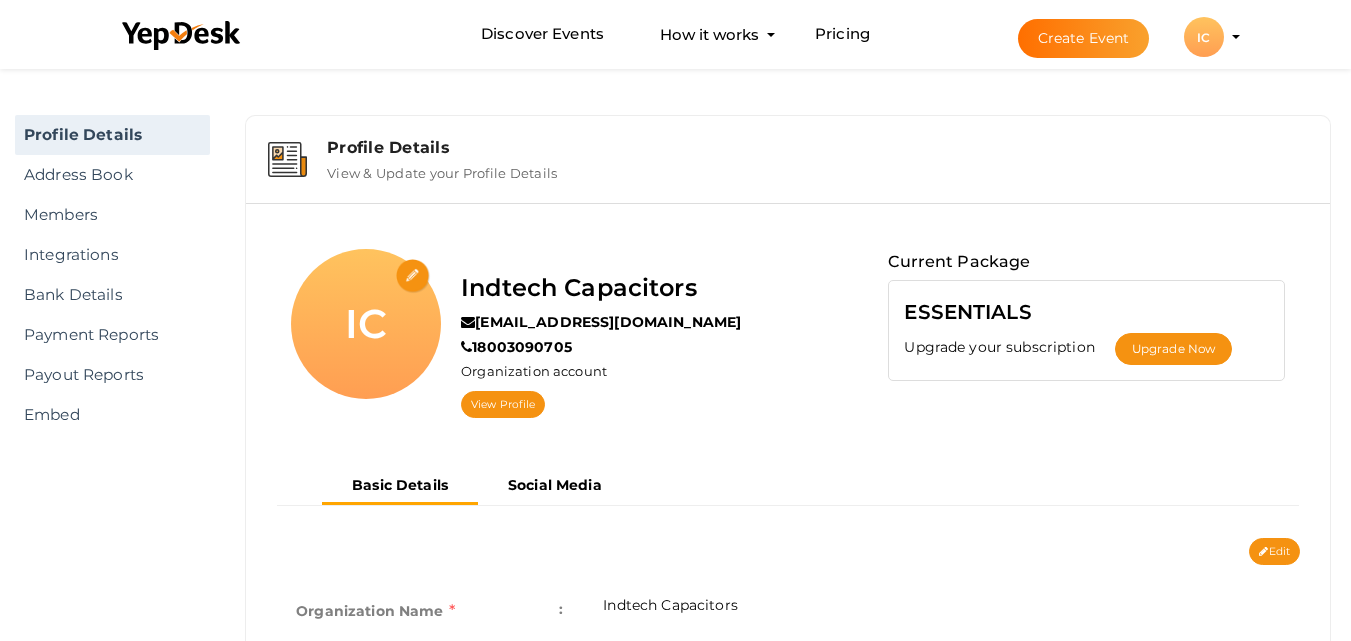 click at bounding box center [413, 276] 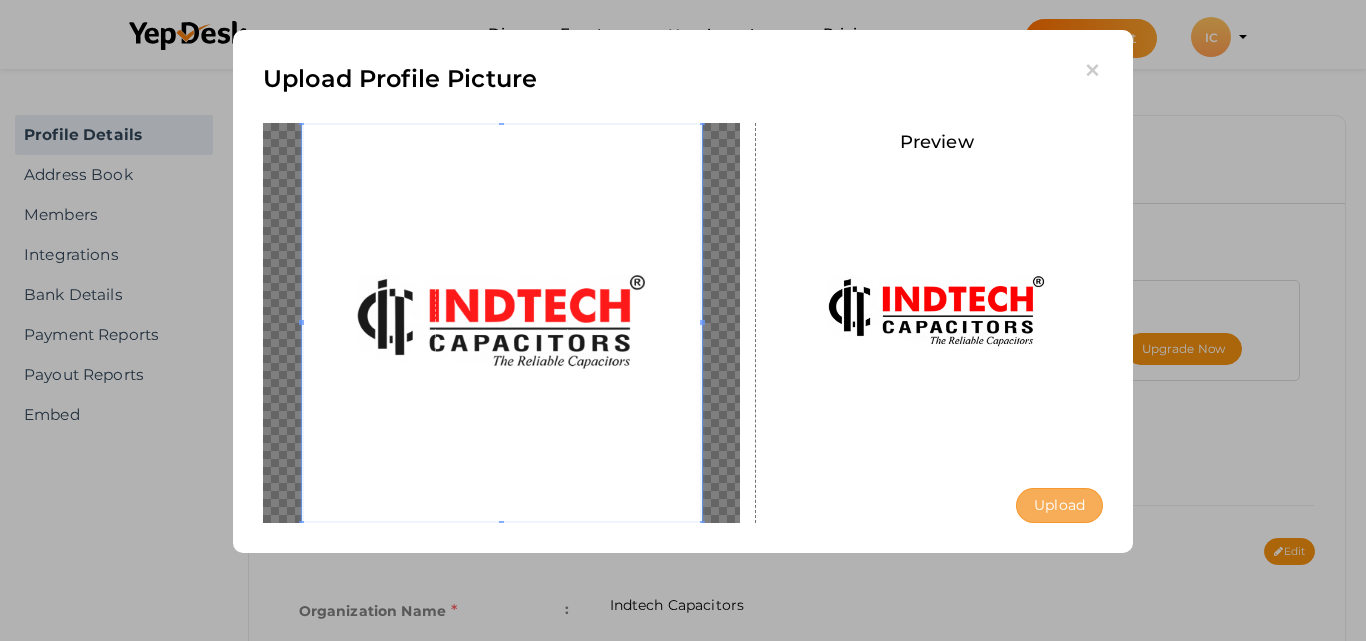 click on "Upload" at bounding box center (1059, 505) 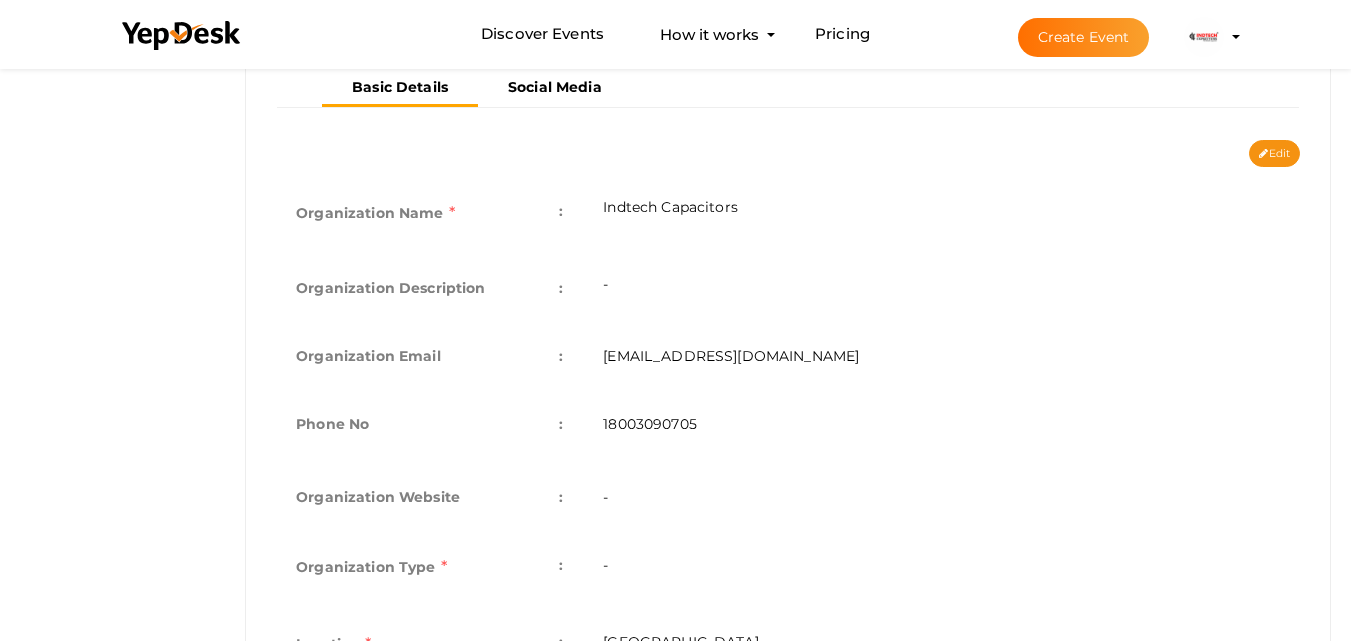 scroll, scrollTop: 400, scrollLeft: 0, axis: vertical 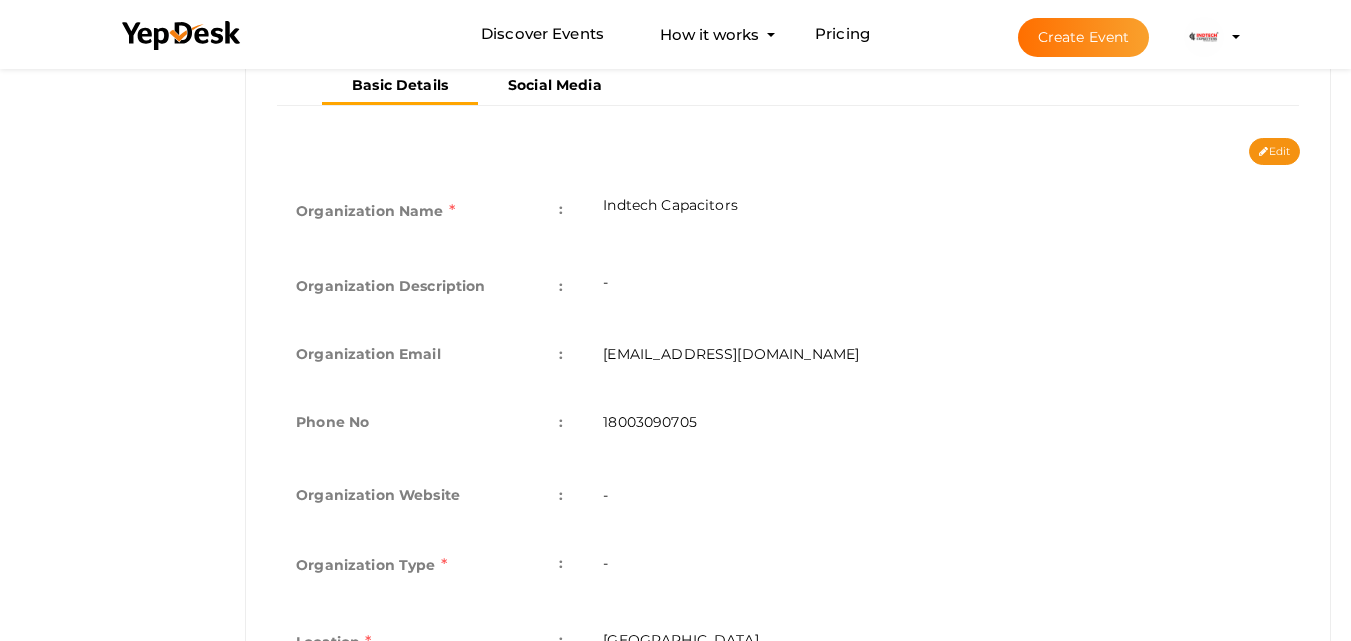 click on "-" at bounding box center [941, 286] 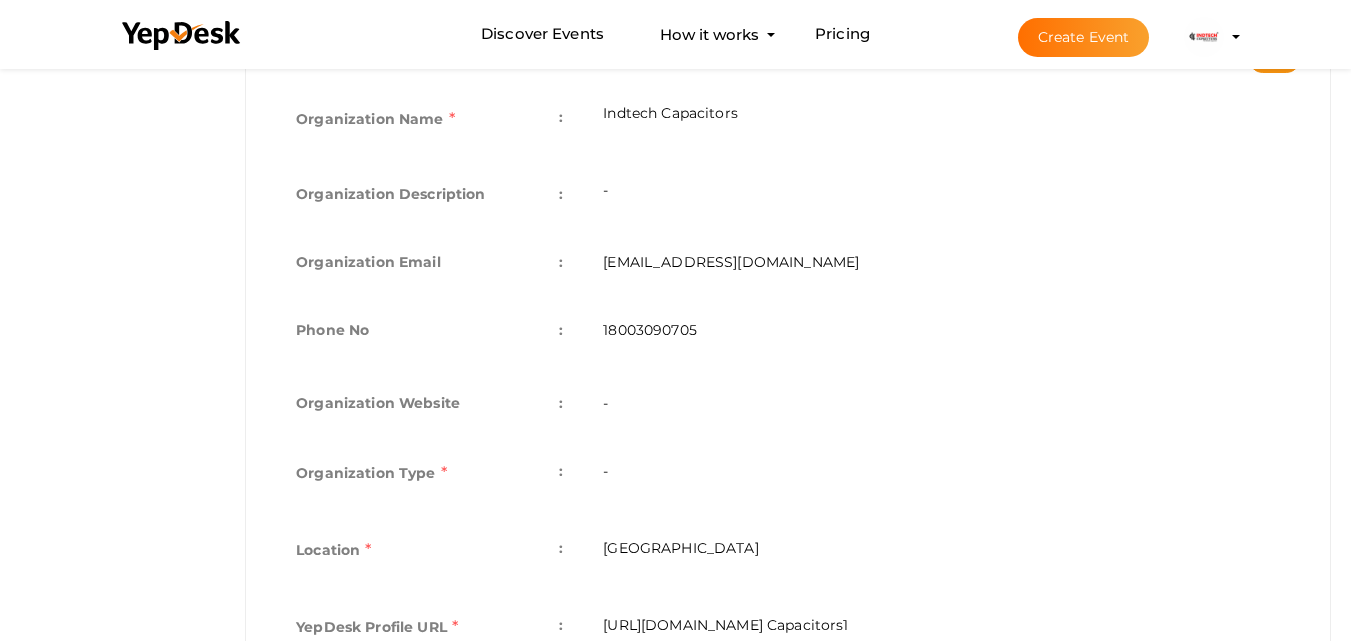 scroll, scrollTop: 396, scrollLeft: 0, axis: vertical 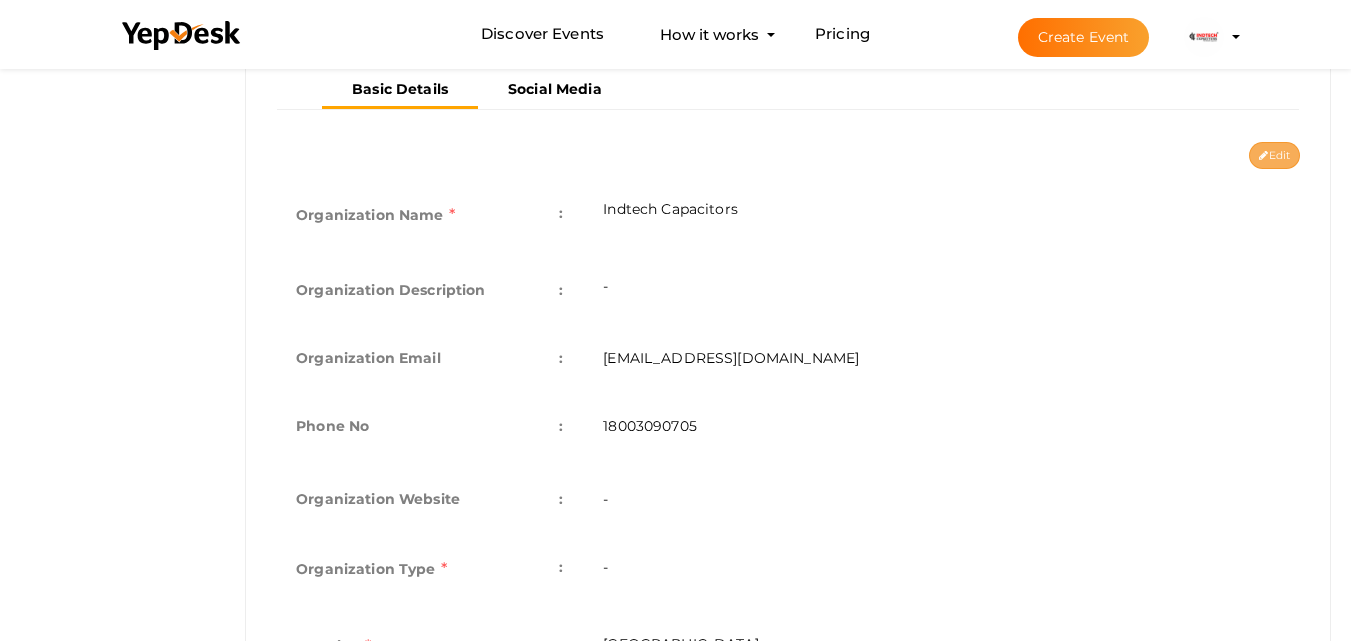 click on "Edit" at bounding box center (1274, 155) 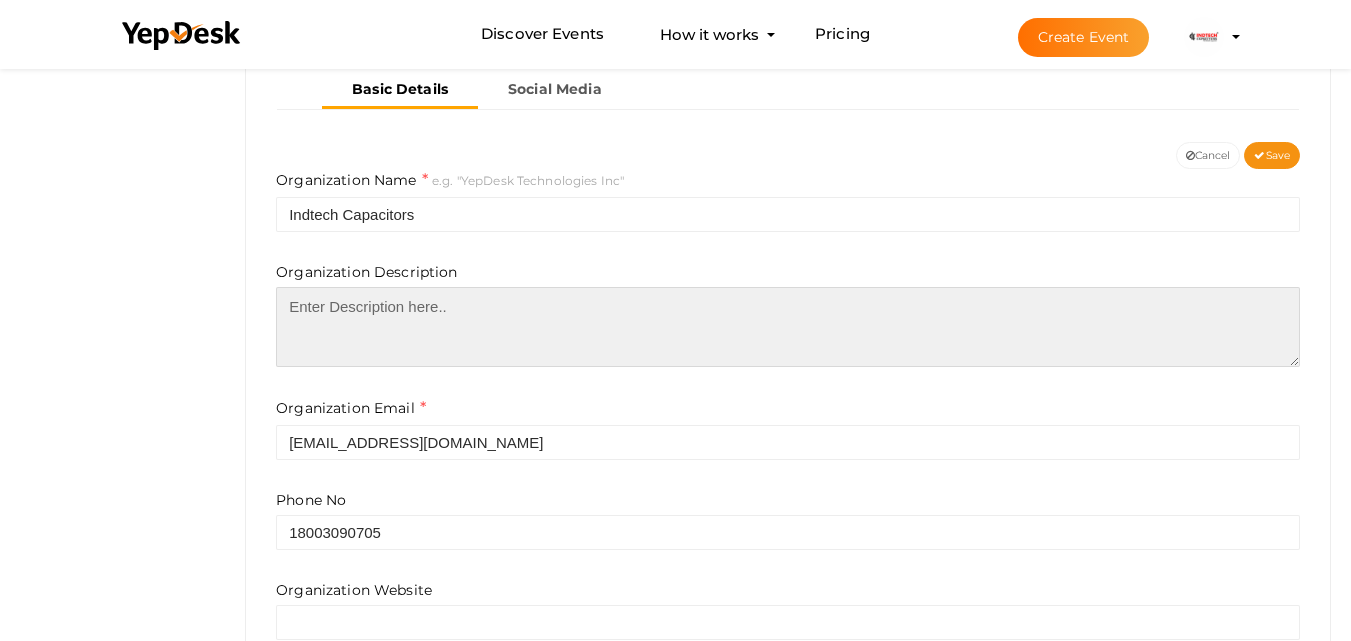 click at bounding box center (788, 327) 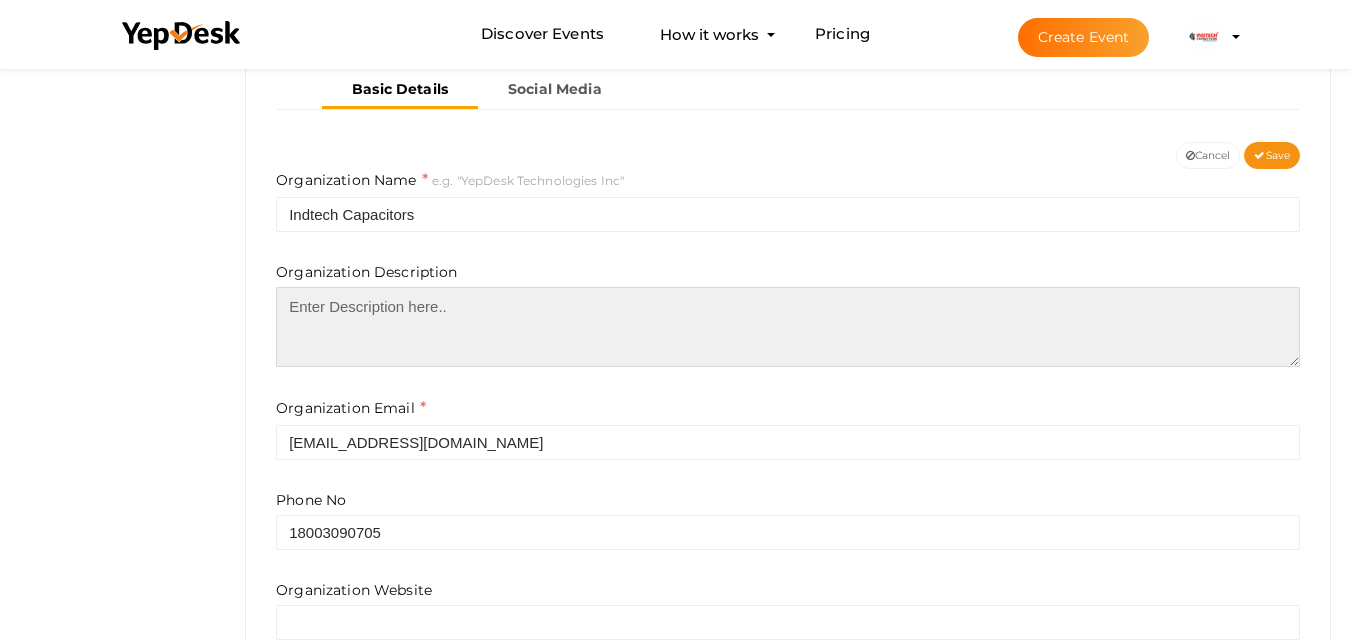 paste on "Indtech Capacitors is a trusted 3 Phase KVAR Manufacturer in [GEOGRAPHIC_DATA], offering high-performance power capacitors designed for industrial and commercial applications. Our 3 Phase KVAR capacitors help improve power factor, reduce energy losses, and enhance system efficiency. With advanced manufacturing techniques and strict quality control, we ensure reliable and durable solutions. Choose Indtech Capacitors as your reliable 3 Phase KVAR Manufacturer in [GEOGRAPHIC_DATA] for unmatched quality and customer satisfaction.
Visit: [URL][DOMAIN_NAME]
Add: Plot No. D2, Sector- A2, [GEOGRAPHIC_DATA], [GEOGRAPHIC_DATA]-201103 (U.P.) [GEOGRAPHIC_DATA]
Call us: [PHONE_NUMBER]
Email: [EMAIL_ADDRESS][DOMAIN_NAME]" 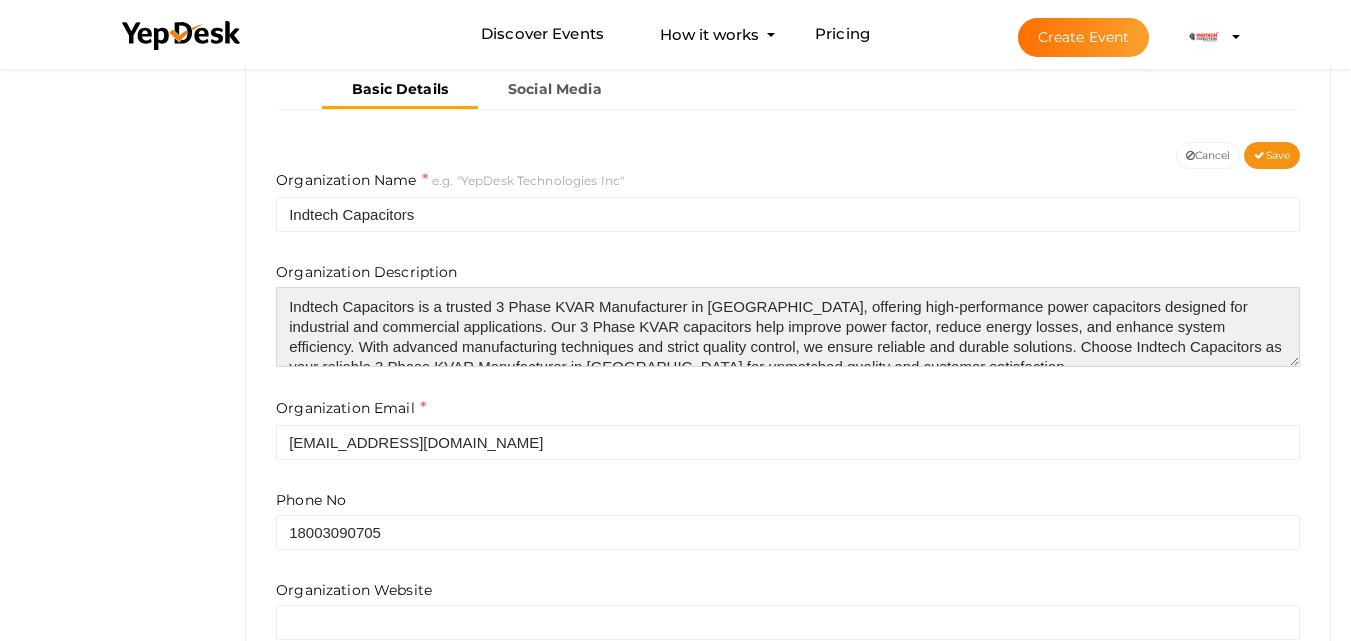 scroll, scrollTop: 109, scrollLeft: 0, axis: vertical 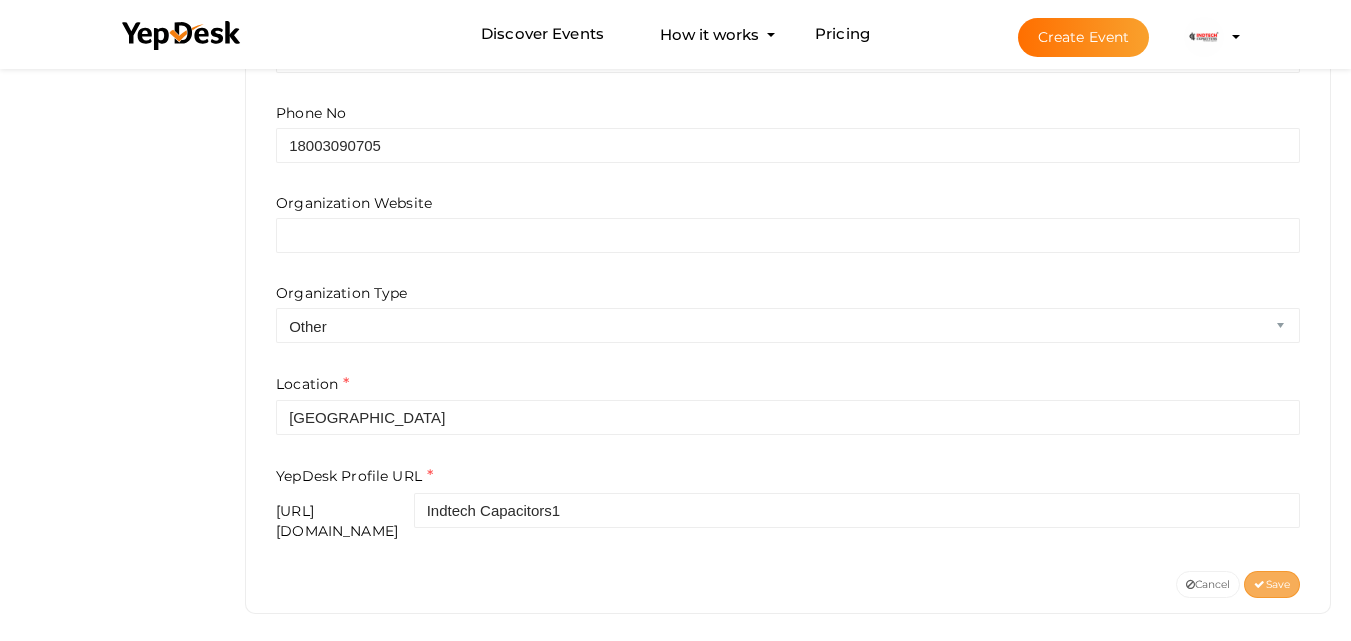 type on "Indtech Capacitors is a trusted 3 Phase KVAR Manufacturer in [GEOGRAPHIC_DATA], offering high-performance power capacitors designed for industrial and commercial applications. Our 3 Phase KVAR capacitors help improve power factor, reduce energy losses, and enhance system efficiency. With advanced manufacturing techniques and strict quality control, we ensure reliable and durable solutions. Choose Indtech Capacitors as your reliable 3 Phase KVAR Manufacturer in [GEOGRAPHIC_DATA] for unmatched quality and customer satisfaction.
Visit: [URL][DOMAIN_NAME]
Add: Plot No. D2, Sector- A2, [GEOGRAPHIC_DATA], [GEOGRAPHIC_DATA]-201103 (U.P.) [GEOGRAPHIC_DATA]
Call us: [PHONE_NUMBER]
Email: [EMAIL_ADDRESS][DOMAIN_NAME]" 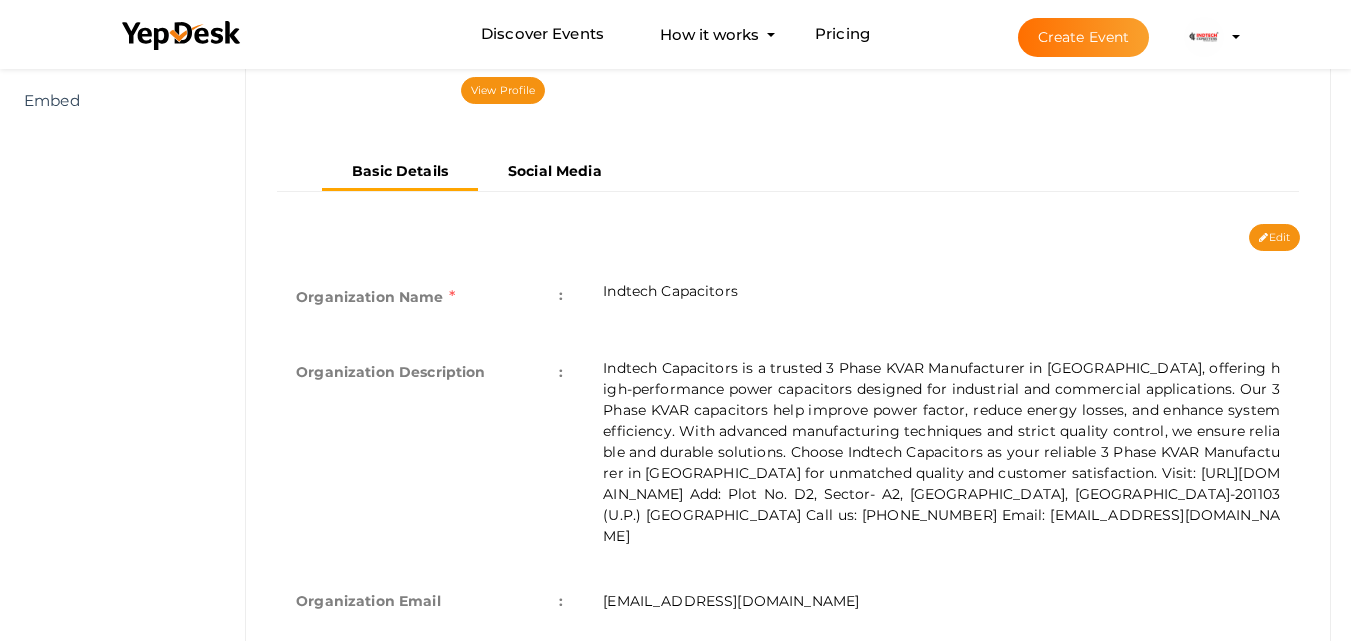 scroll, scrollTop: 736, scrollLeft: 0, axis: vertical 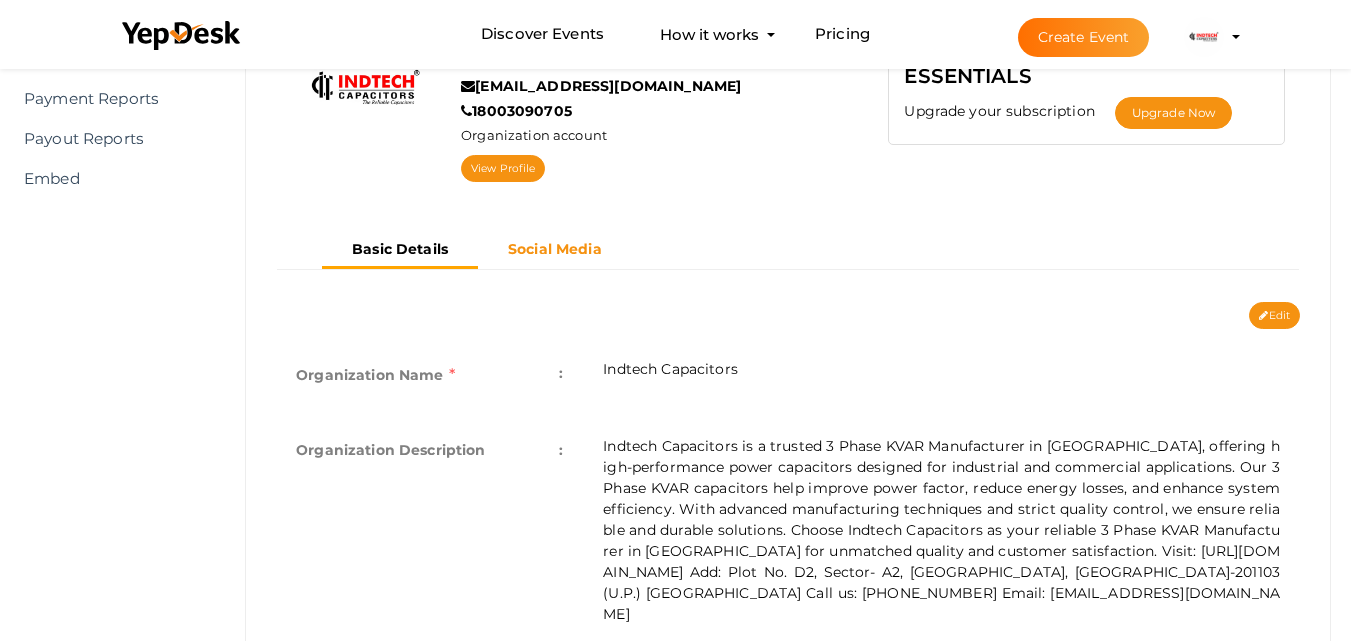 click on "Social Media" at bounding box center (555, 249) 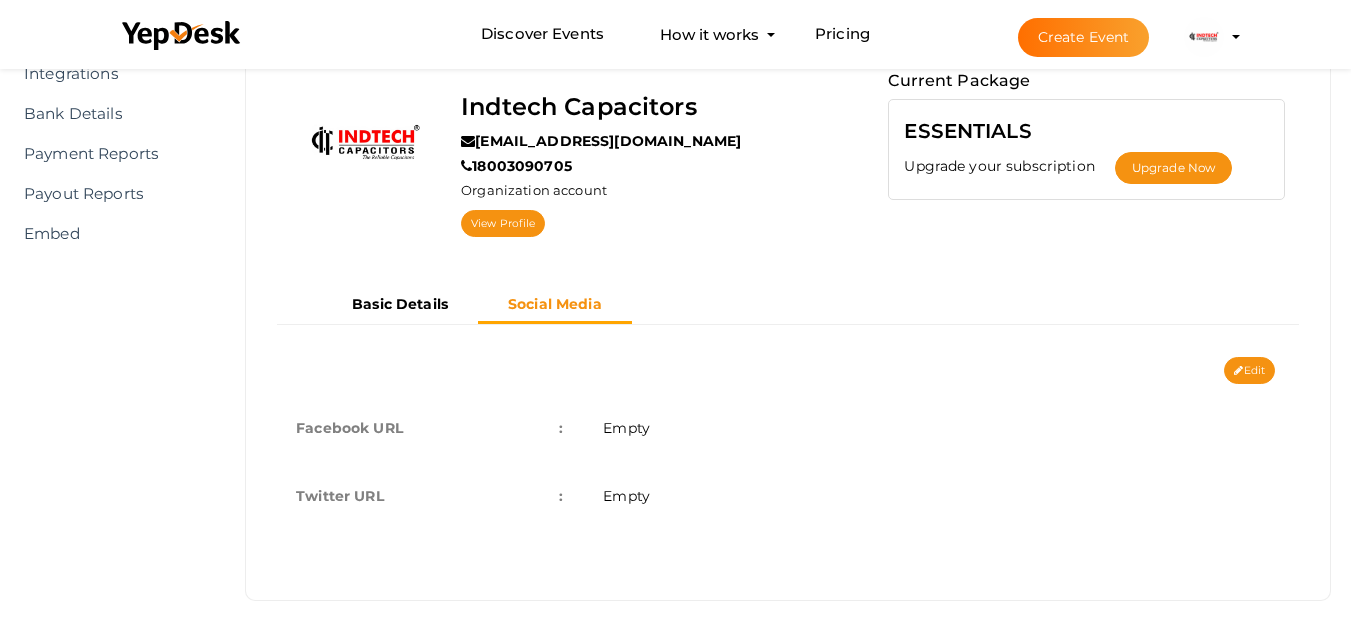 scroll, scrollTop: 181, scrollLeft: 0, axis: vertical 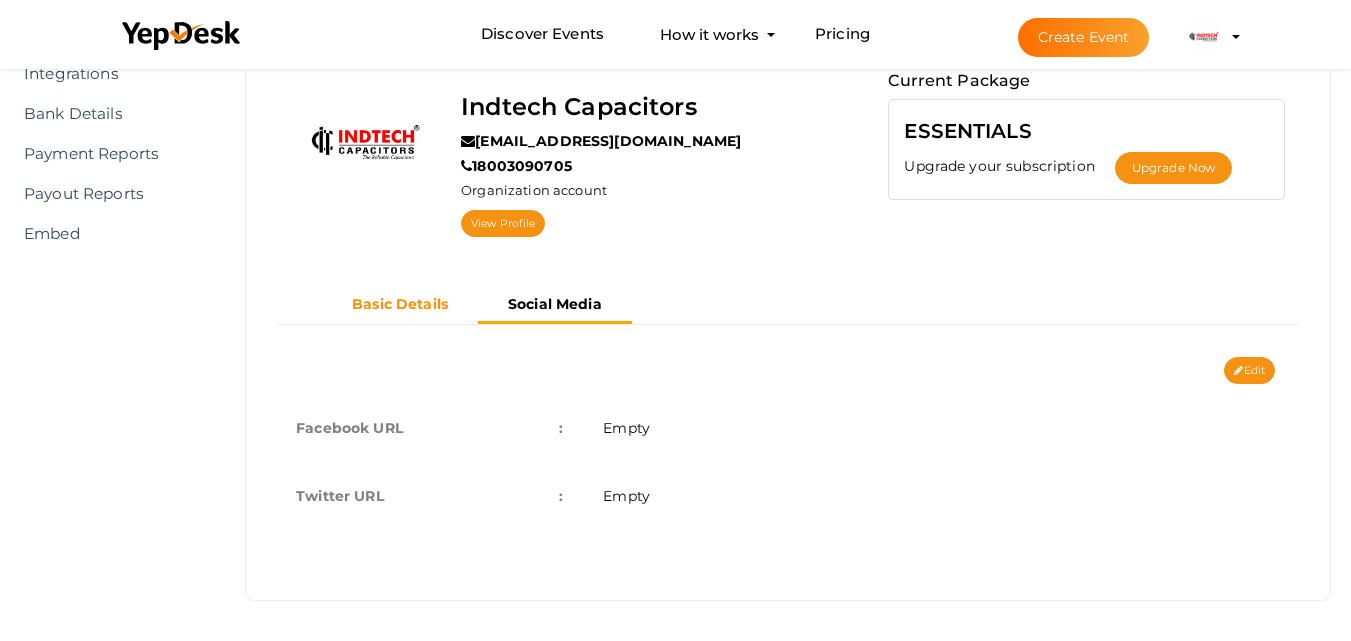 click on "Basic Details" at bounding box center (400, 304) 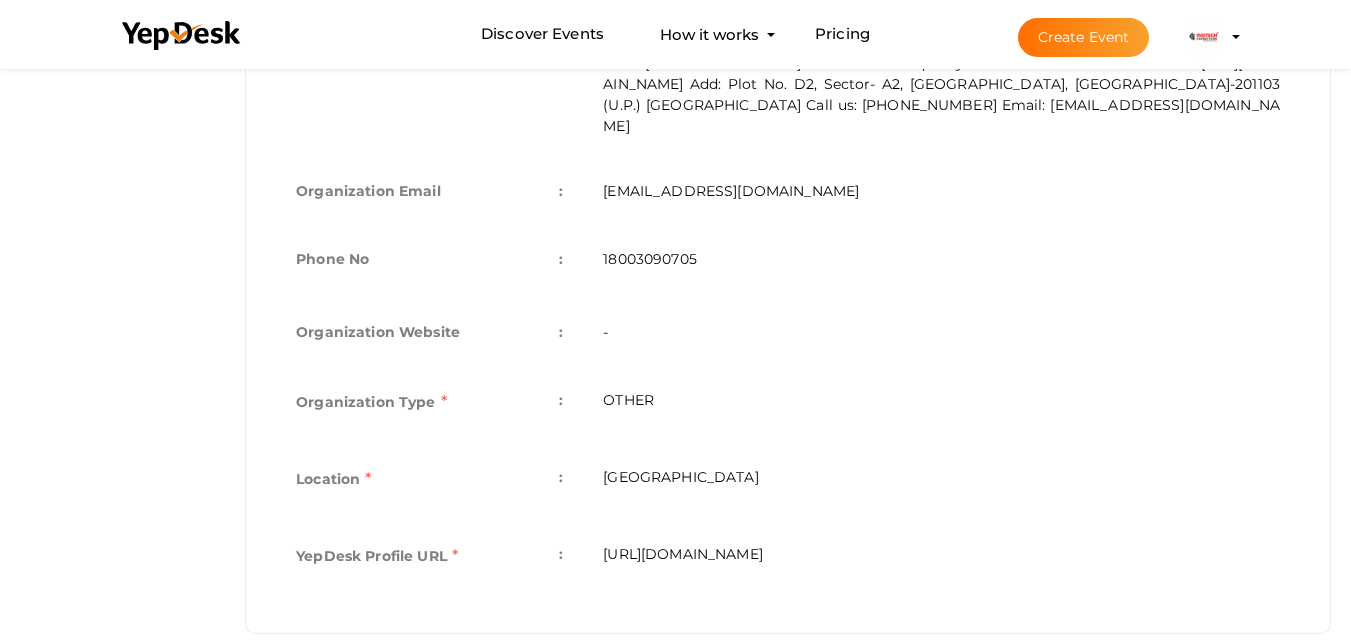 scroll, scrollTop: 736, scrollLeft: 0, axis: vertical 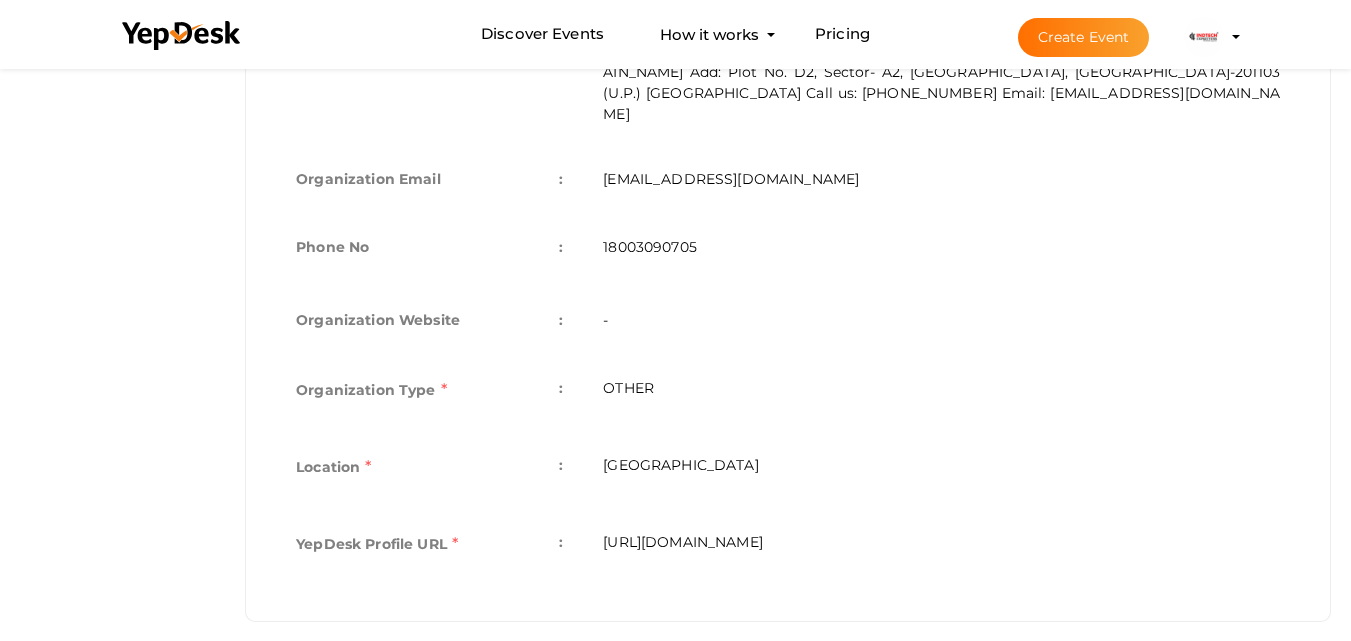 drag, startPoint x: 1002, startPoint y: 512, endPoint x: 593, endPoint y: 505, distance: 409.0599 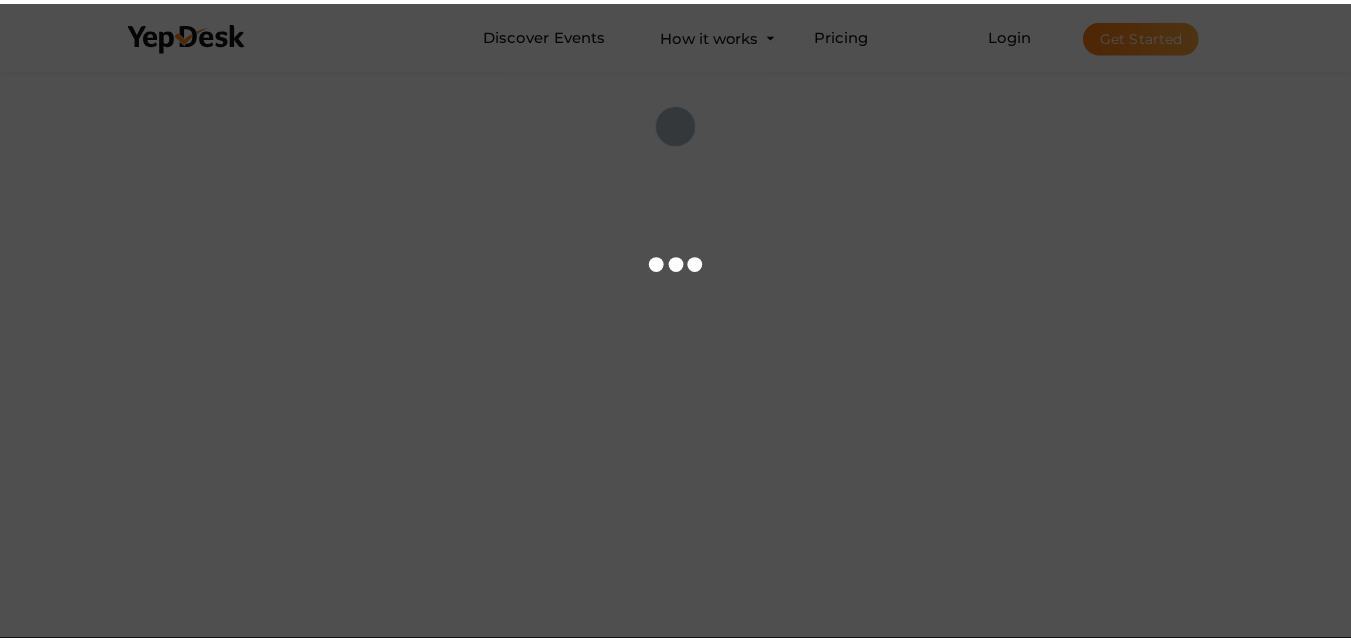 scroll, scrollTop: 0, scrollLeft: 0, axis: both 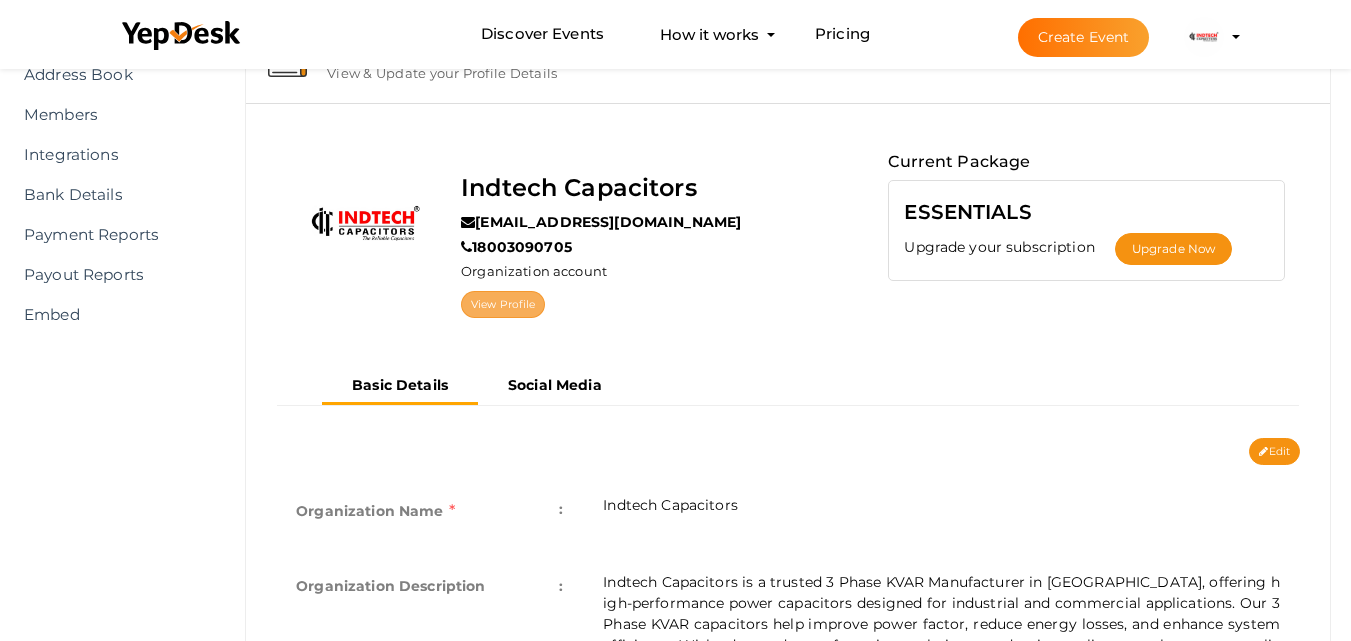 click on "View Profile" at bounding box center (503, 304) 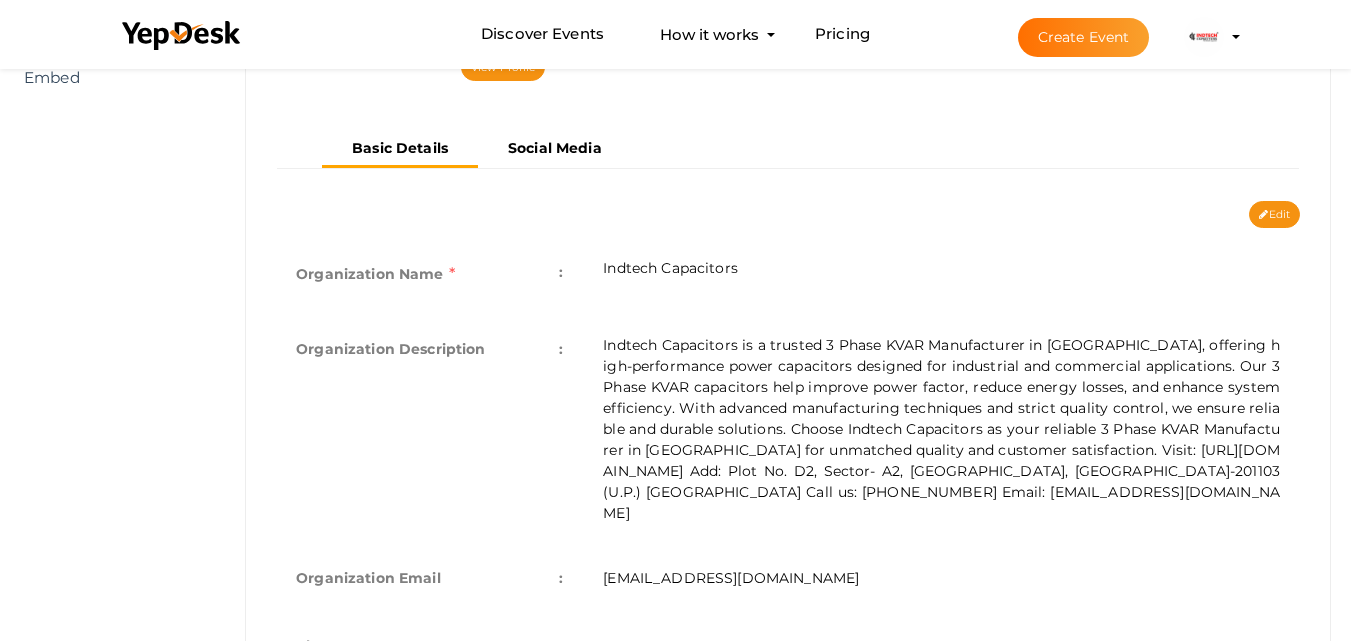 scroll, scrollTop: 336, scrollLeft: 0, axis: vertical 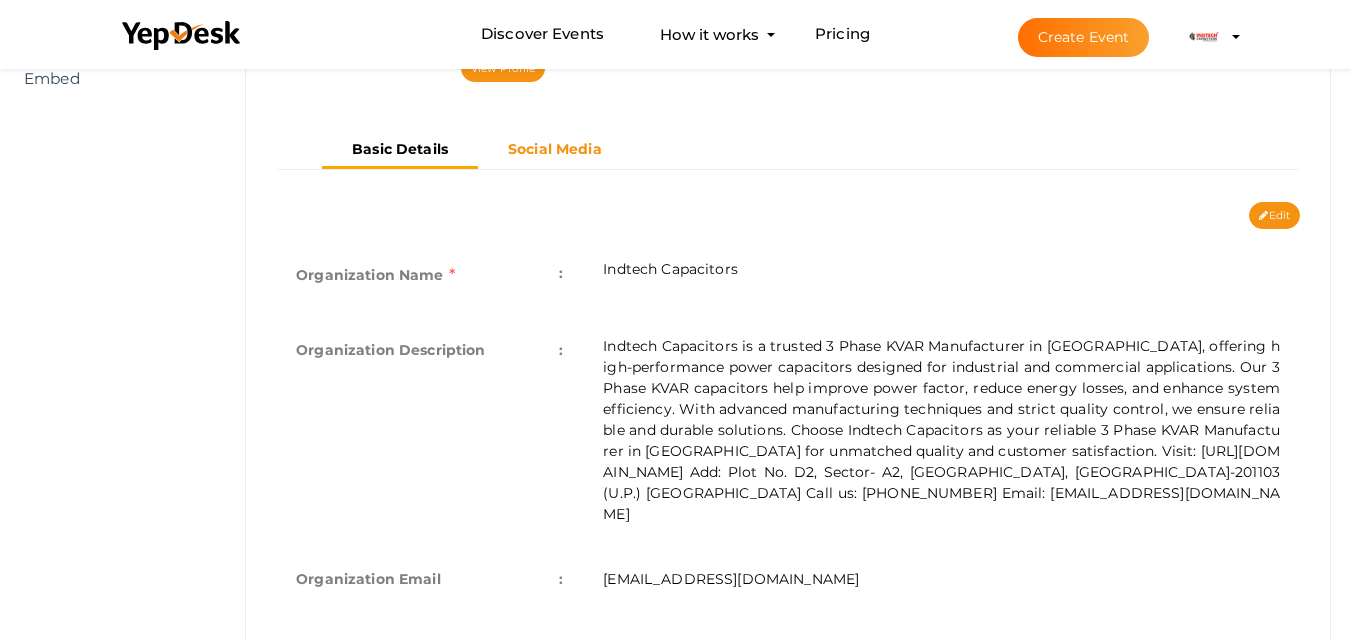 click on "Social Media" at bounding box center [555, 149] 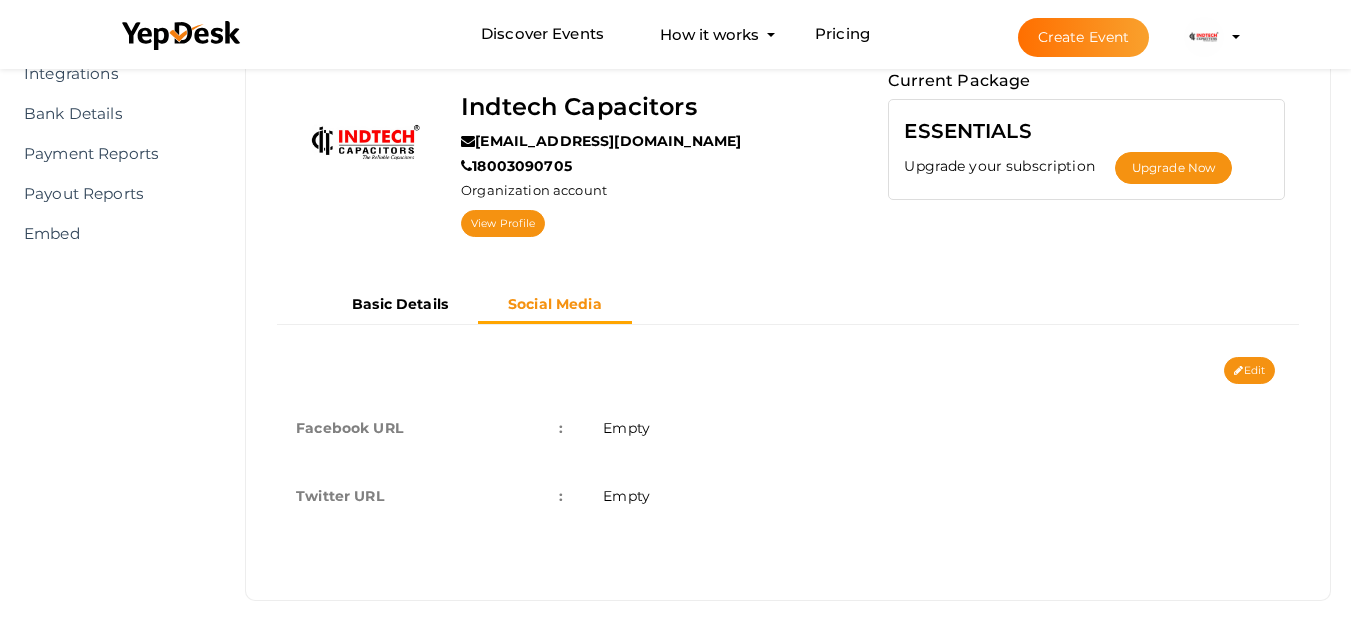 scroll, scrollTop: 181, scrollLeft: 0, axis: vertical 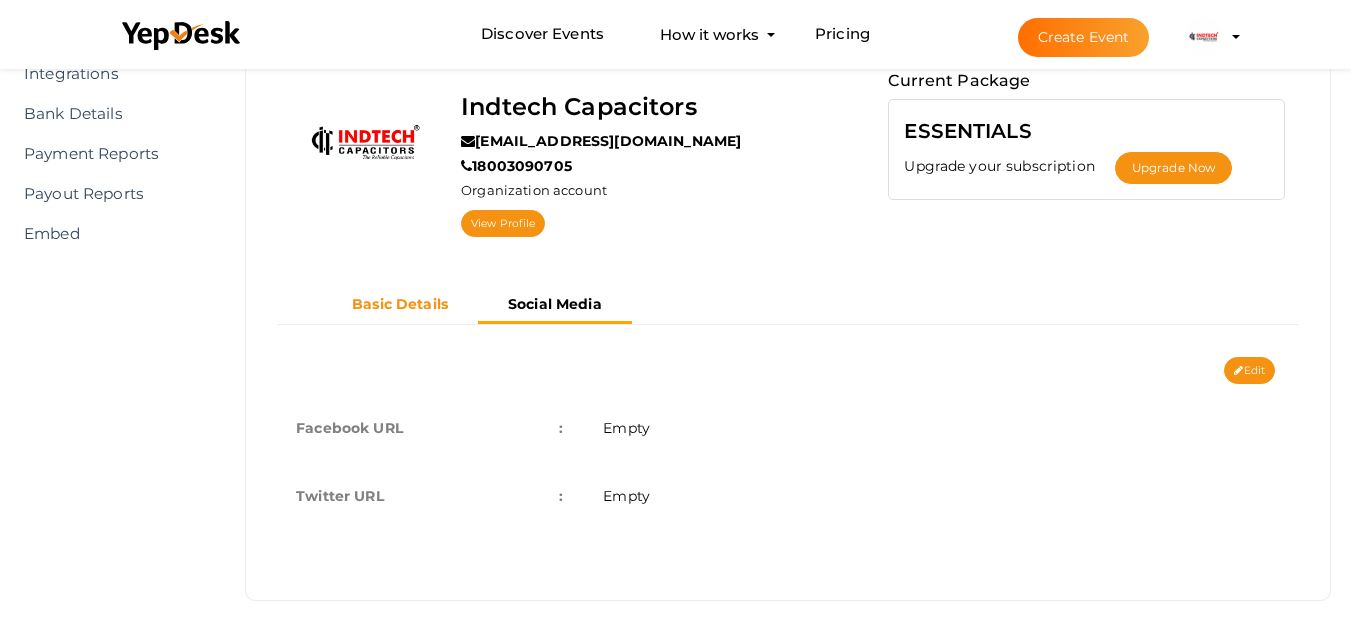 click on "Basic Details" at bounding box center [400, 304] 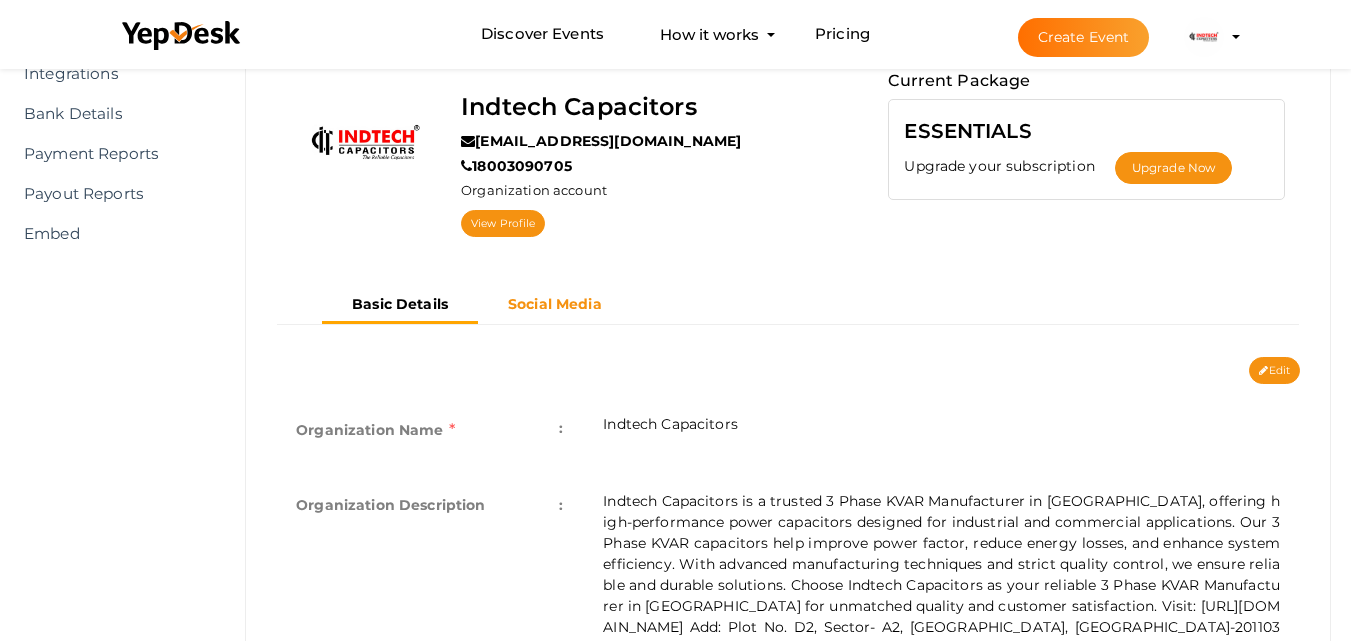 click on "Social Media" at bounding box center [555, 304] 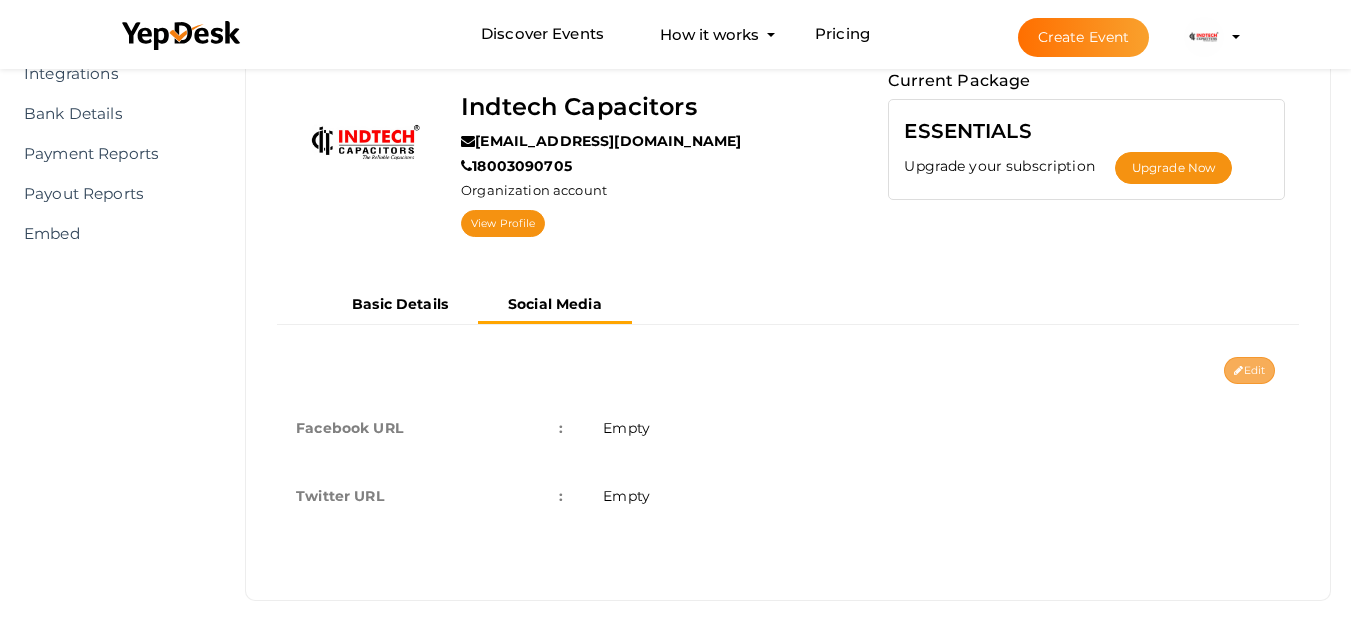drag, startPoint x: 1250, startPoint y: 352, endPoint x: 1253, endPoint y: 372, distance: 20.22375 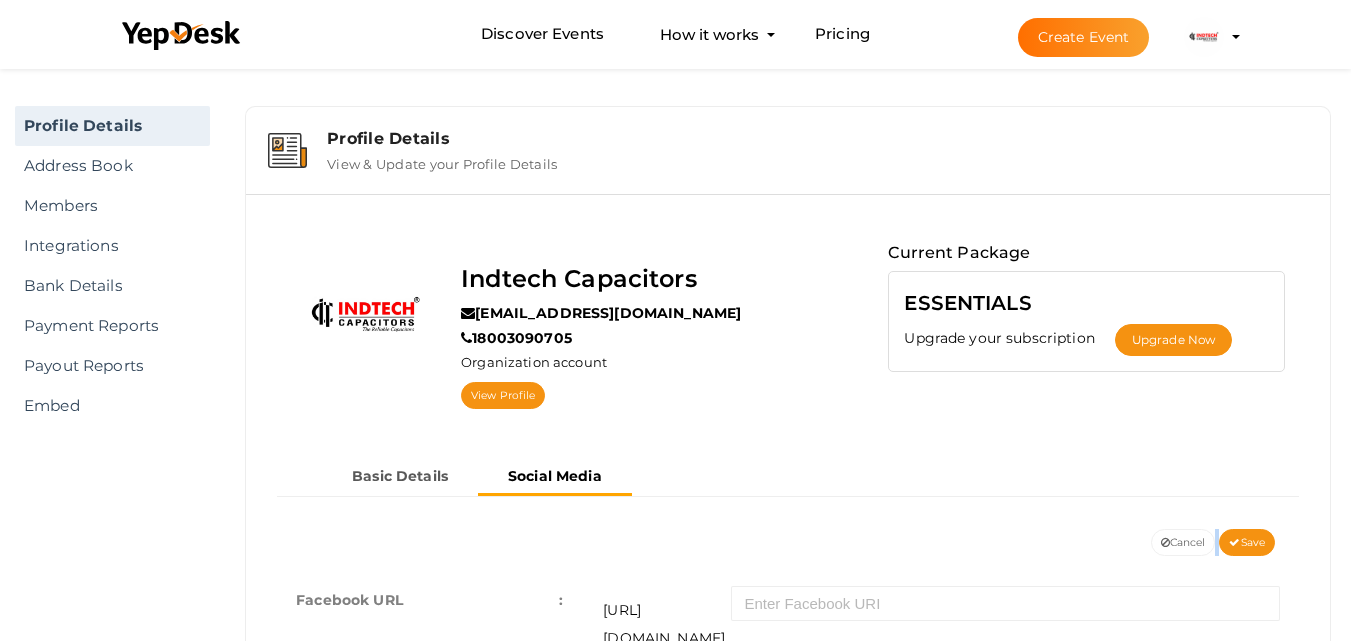 scroll, scrollTop: 0, scrollLeft: 0, axis: both 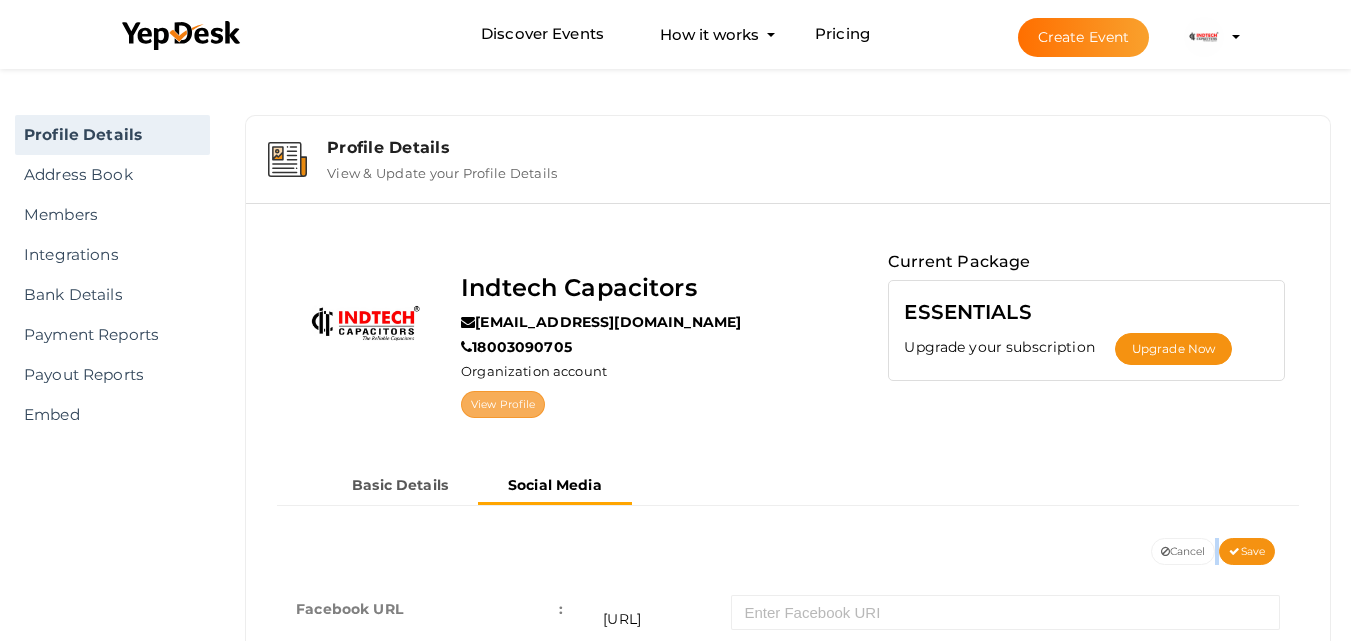 click on "View Profile" at bounding box center (503, 404) 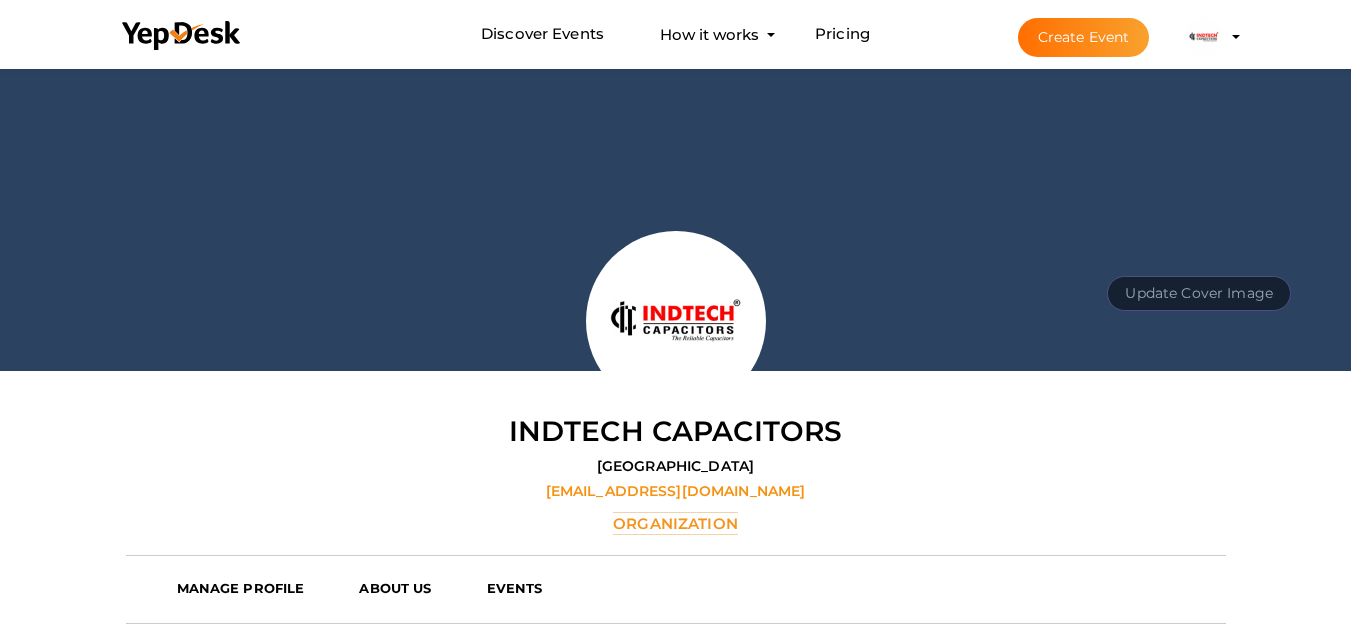 scroll, scrollTop: 38, scrollLeft: 0, axis: vertical 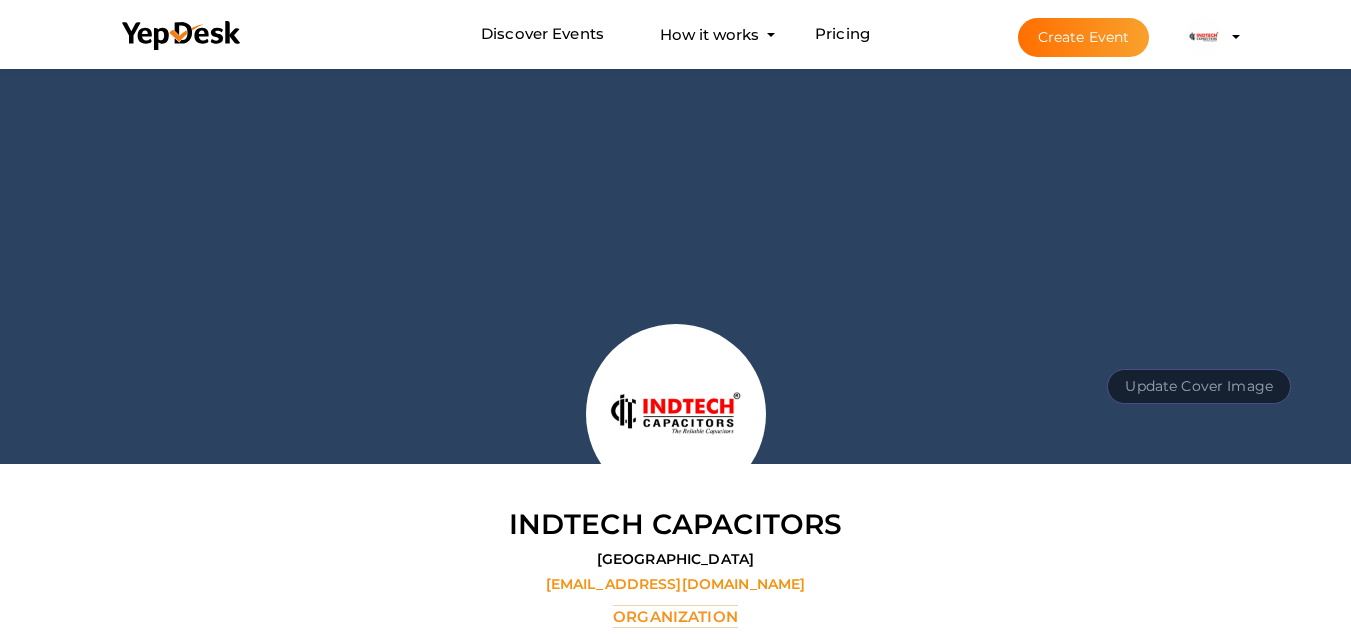 click on "Organization" at bounding box center [675, 616] 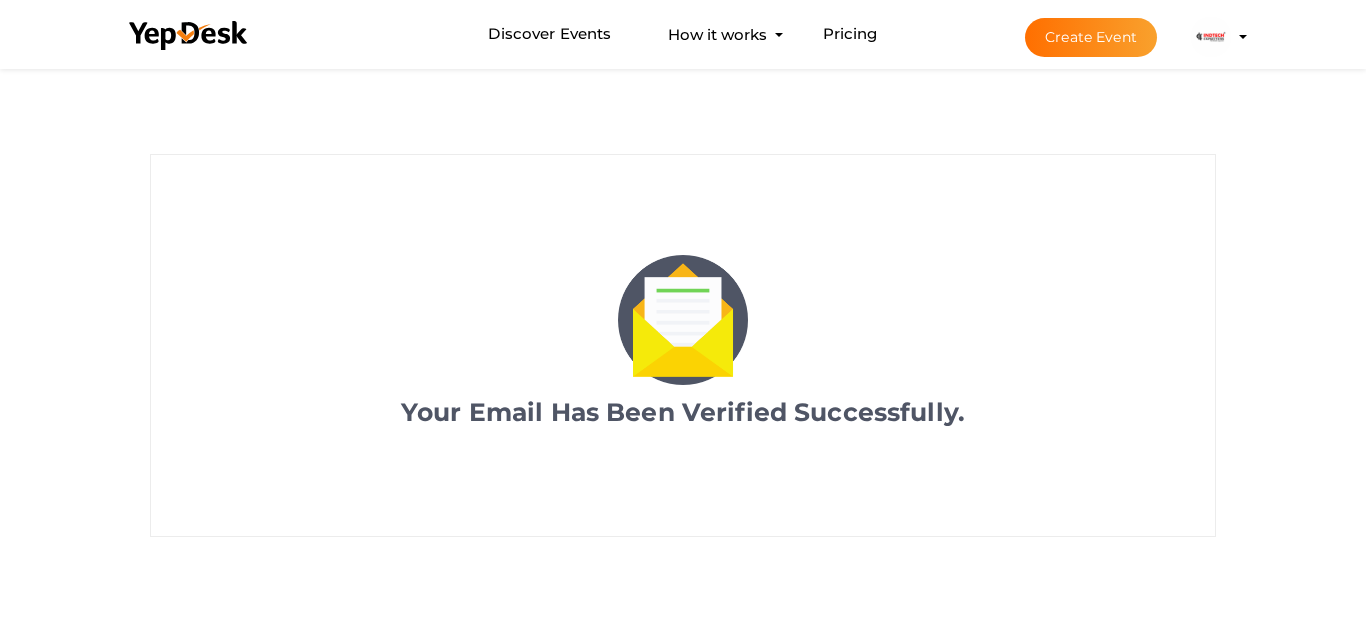 scroll, scrollTop: 0, scrollLeft: 0, axis: both 